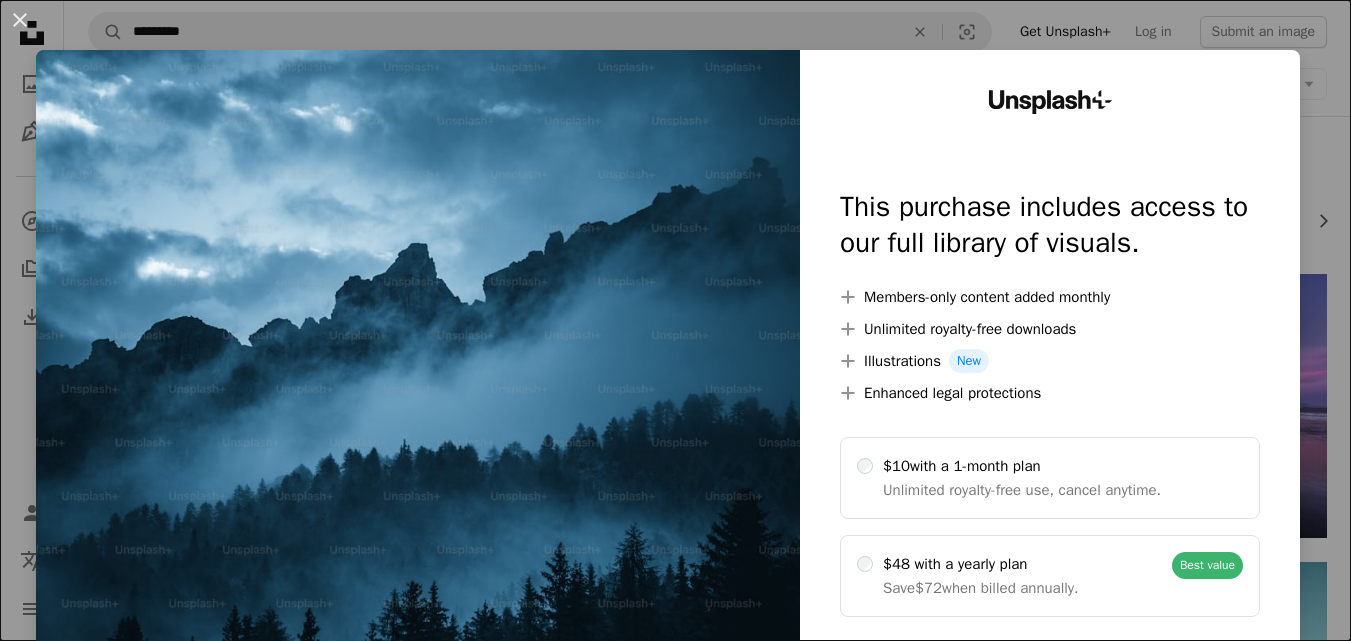 scroll, scrollTop: 0, scrollLeft: 0, axis: both 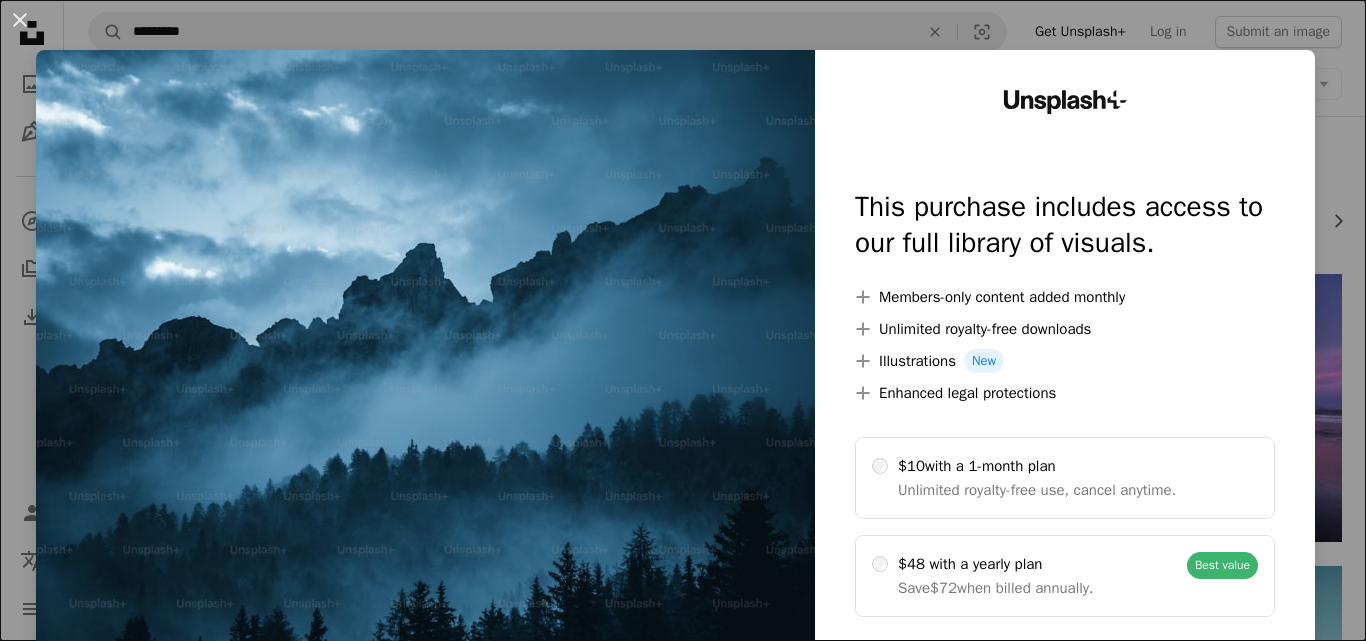 click on "An X shape Unsplash+ This purchase includes access to our full library of visuals. A plus sign Members-only content added monthly A plus sign Unlimited royalty-free downloads A plus sign Illustrations  New A plus sign Enhanced legal protections $10  with a 1-month plan Unlimited royalty-free use, cancel anytime. $48   with a yearly plan Save  $72  when billed annually. Best value Continue with purchase Taxes where applicable. Renews automatically. Cancel anytime." at bounding box center [683, 320] 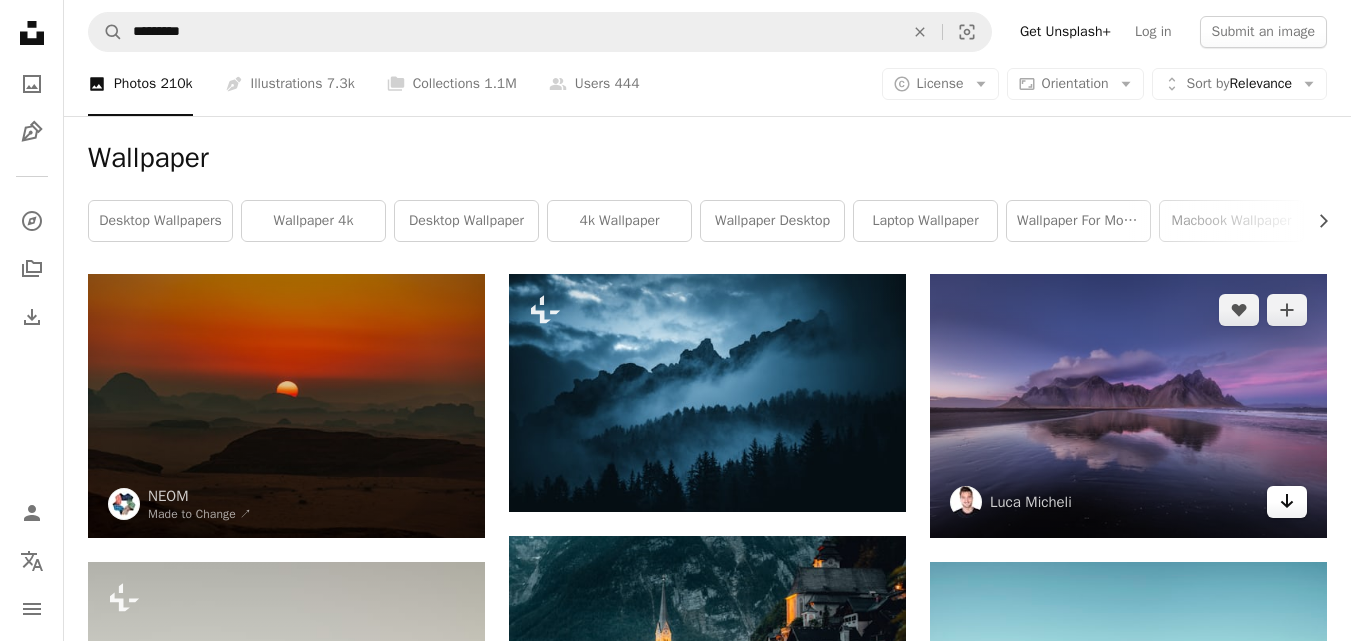 click on "Arrow pointing down" 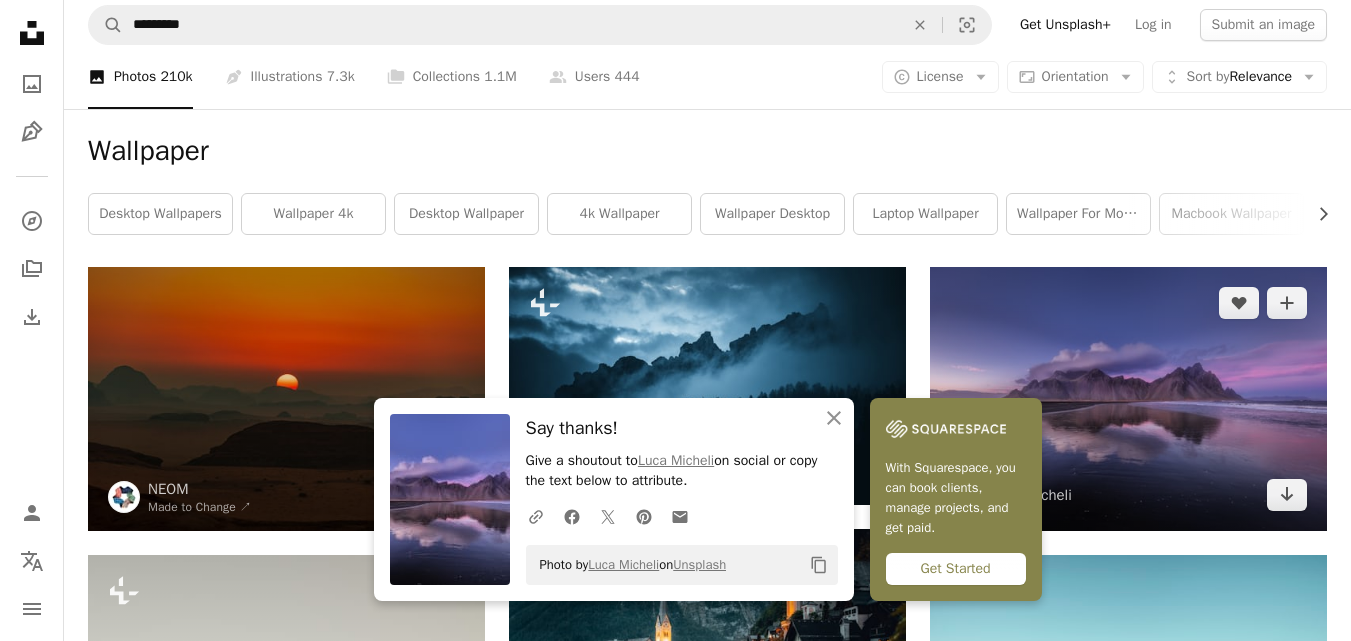 scroll, scrollTop: 16, scrollLeft: 0, axis: vertical 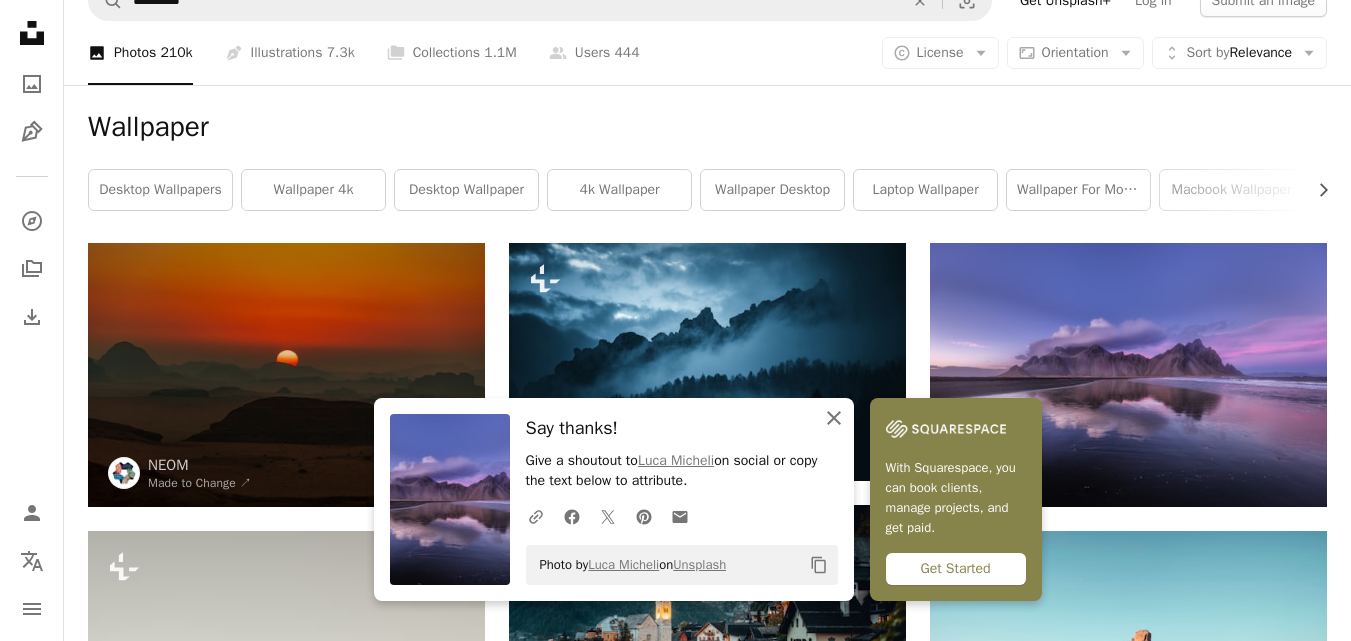 click on "An X shape" 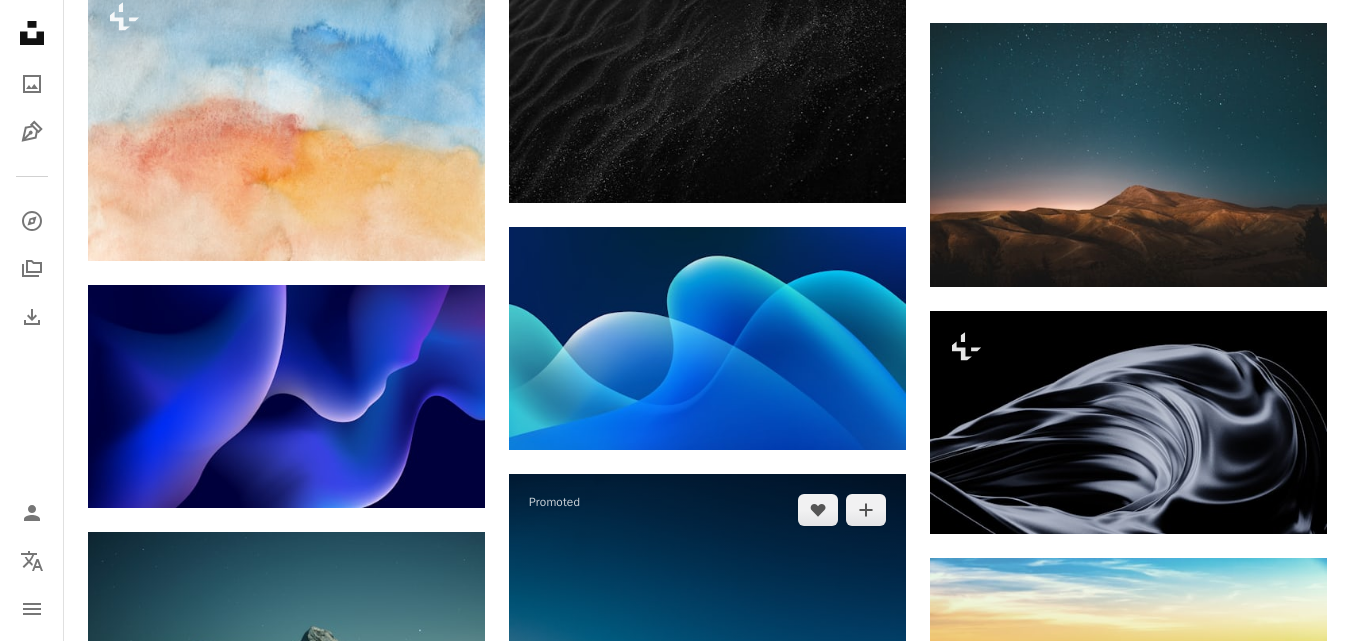 scroll, scrollTop: 1999, scrollLeft: 0, axis: vertical 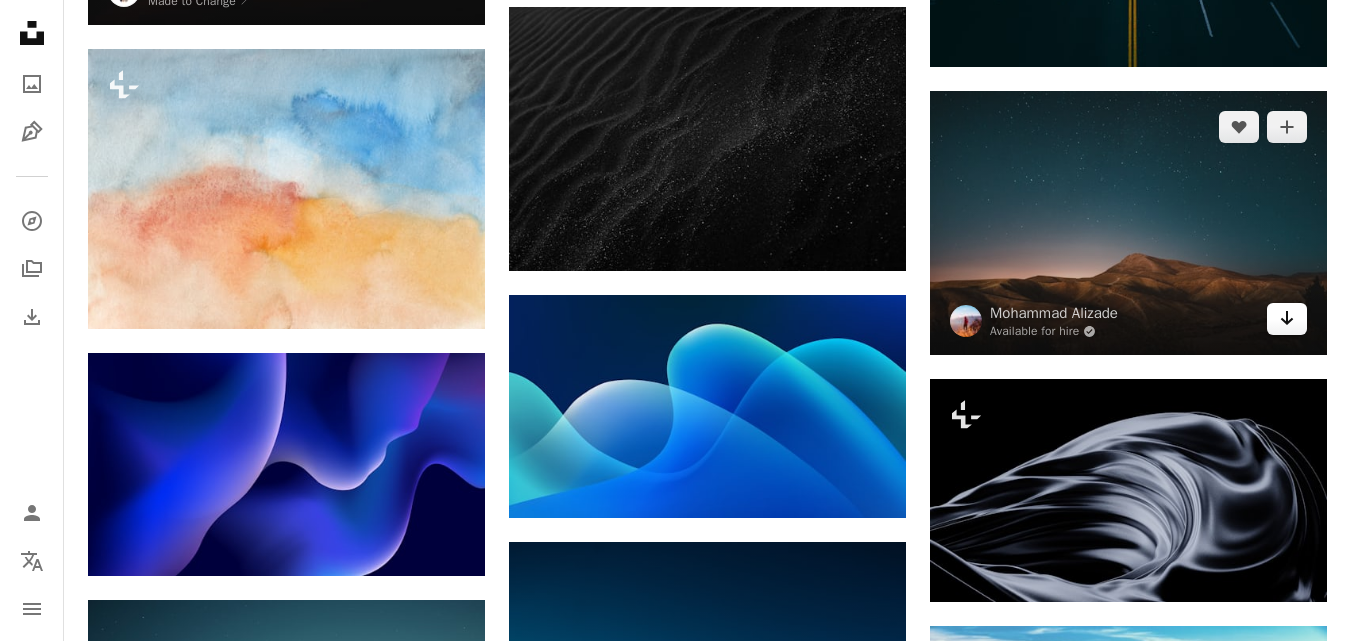 click on "Arrow pointing down" at bounding box center [1287, 319] 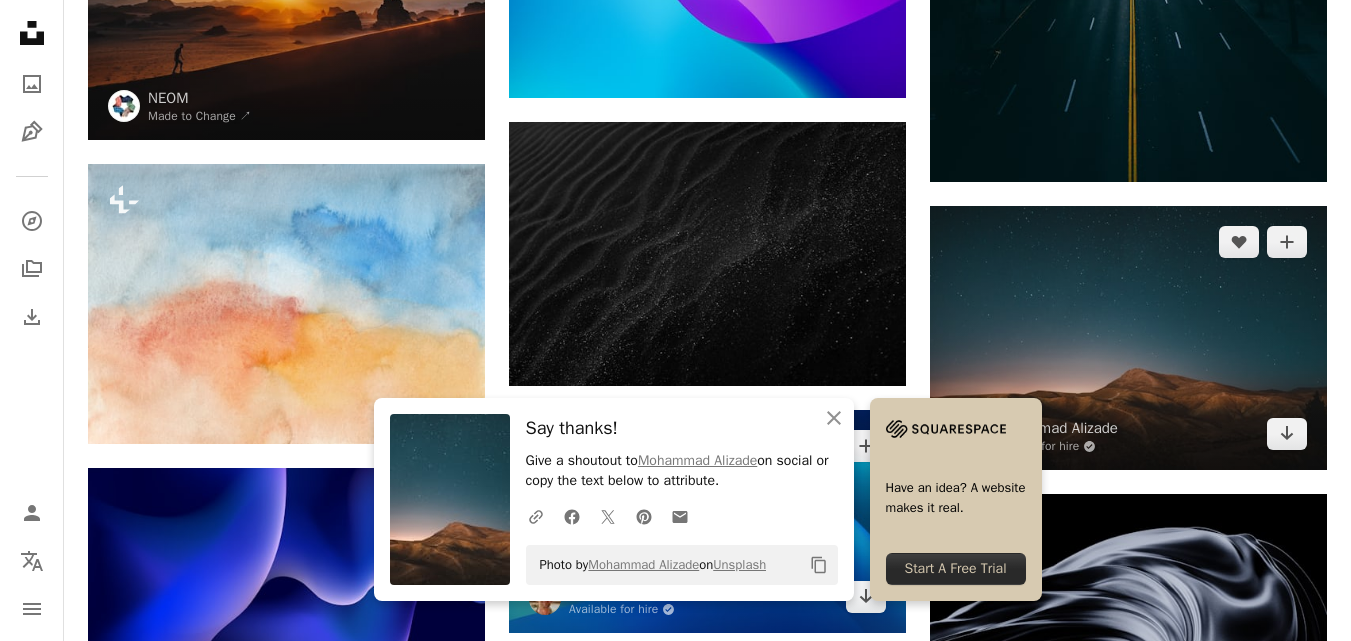 scroll, scrollTop: 1882, scrollLeft: 0, axis: vertical 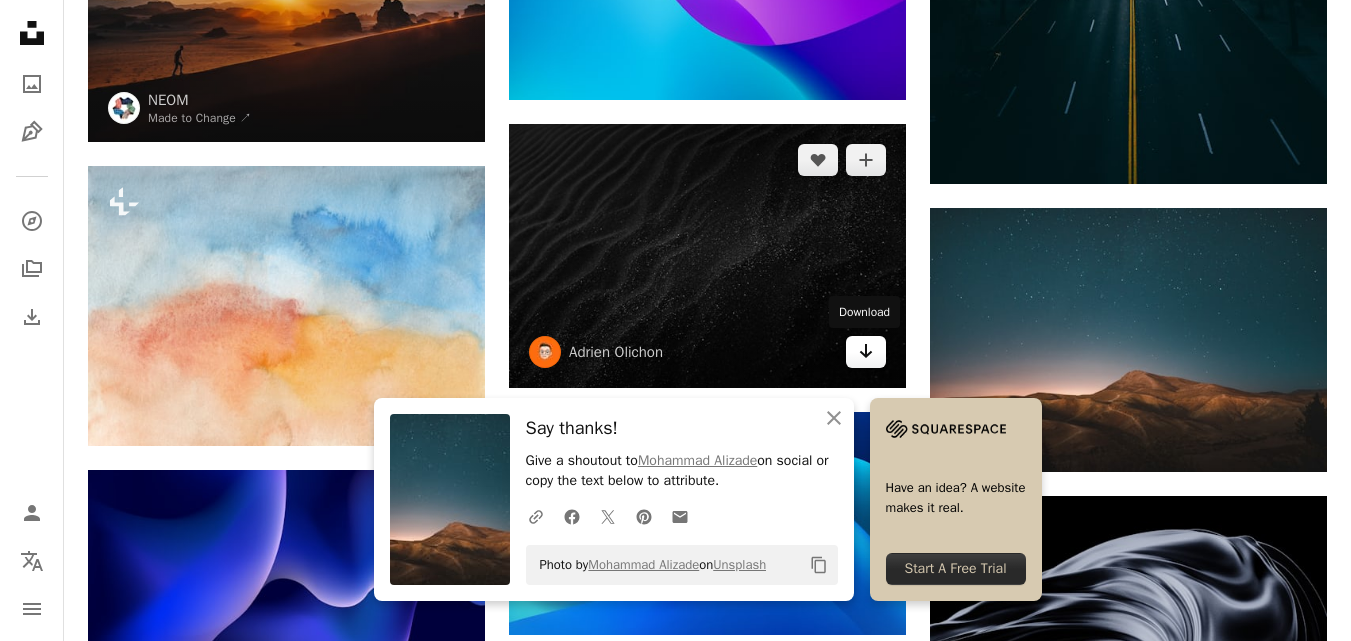 click on "Arrow pointing down" at bounding box center [866, 352] 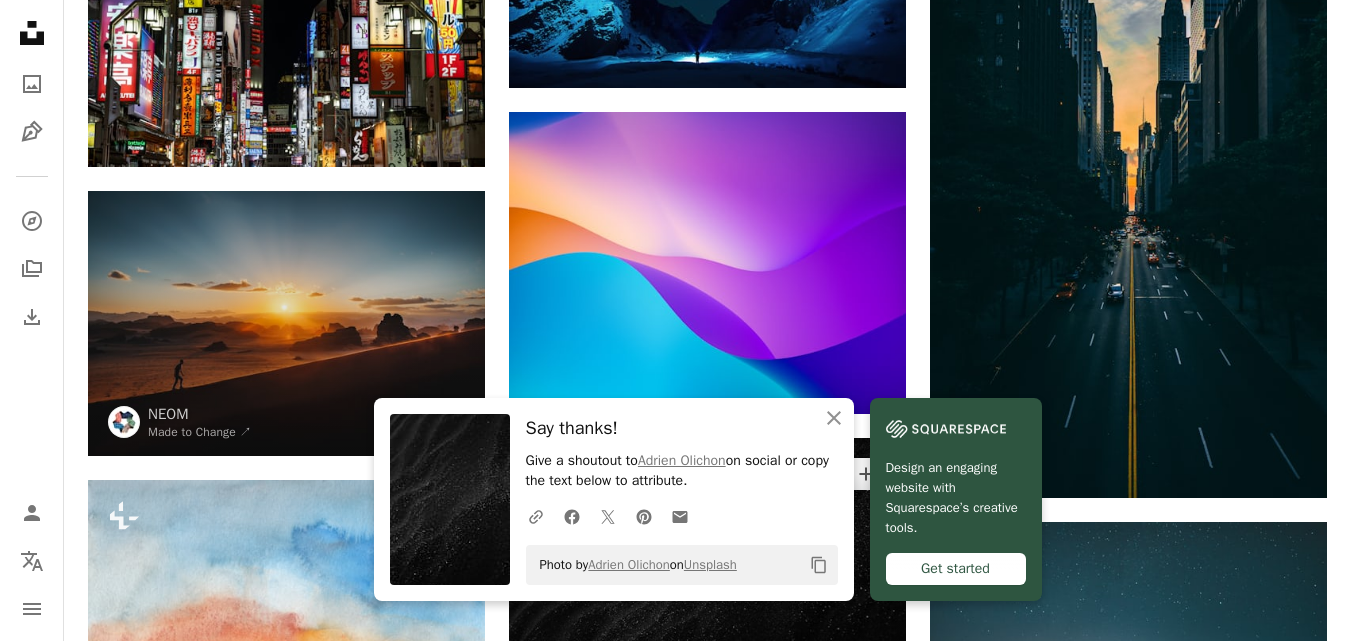 scroll, scrollTop: 1548, scrollLeft: 0, axis: vertical 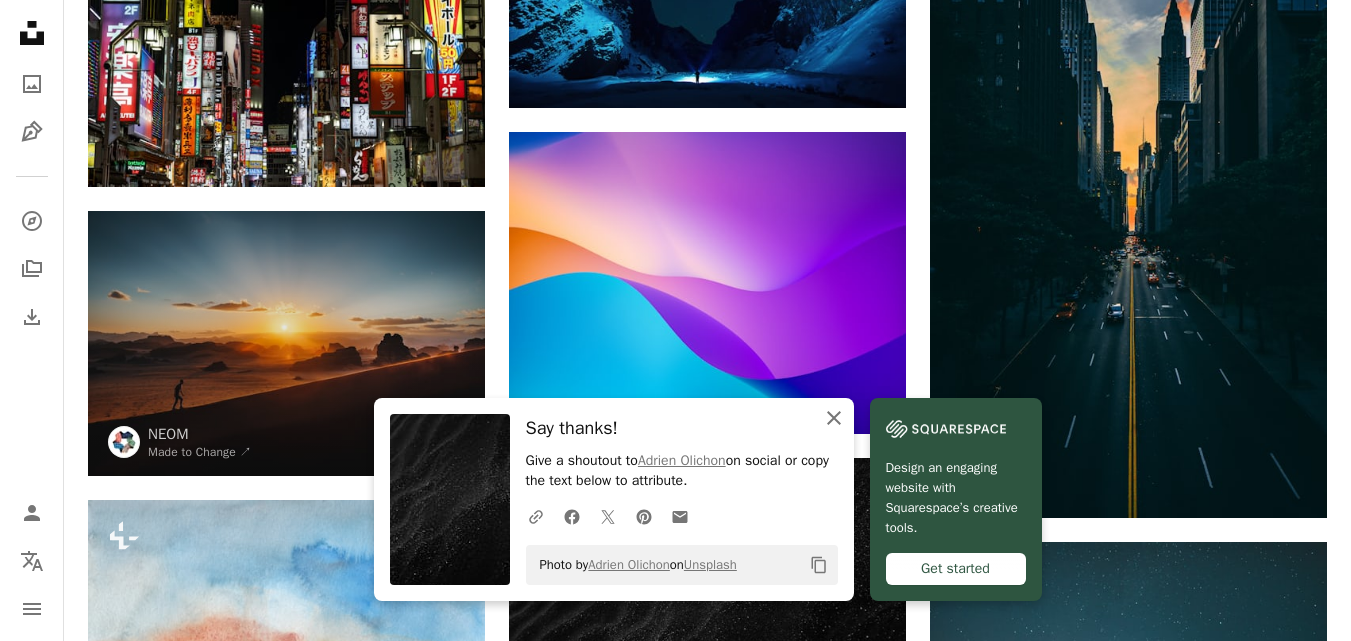 click on "An X shape" 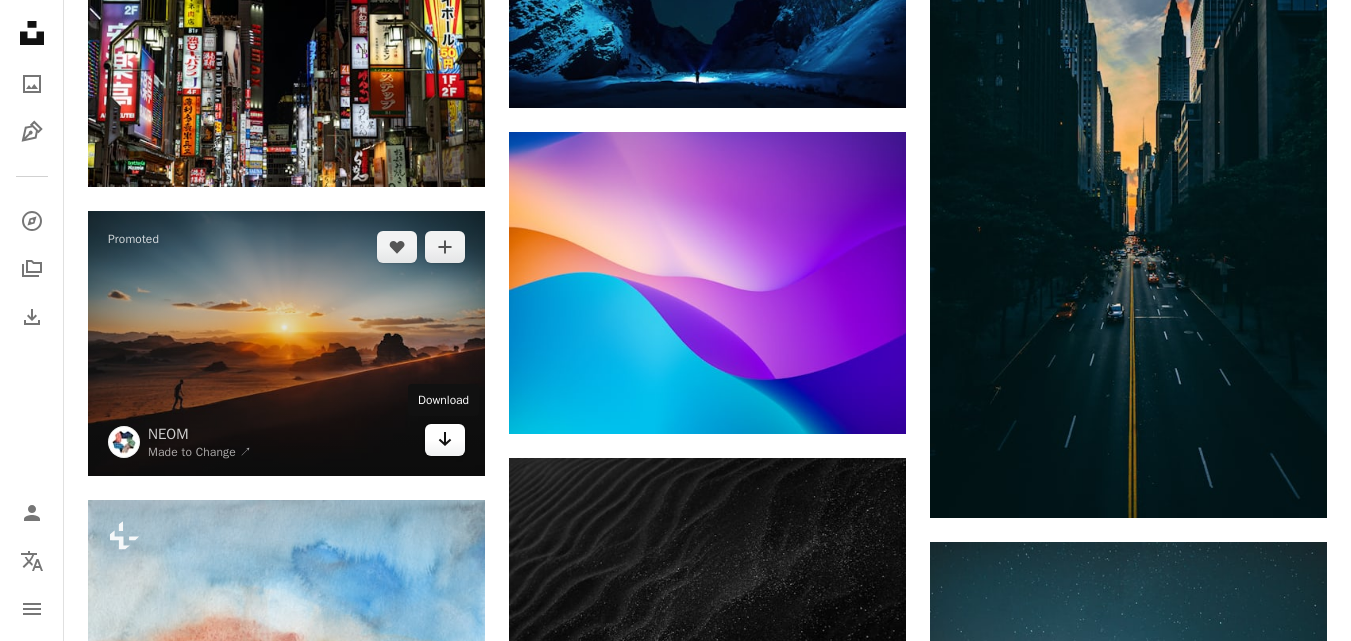 click on "Arrow pointing down" at bounding box center (445, 440) 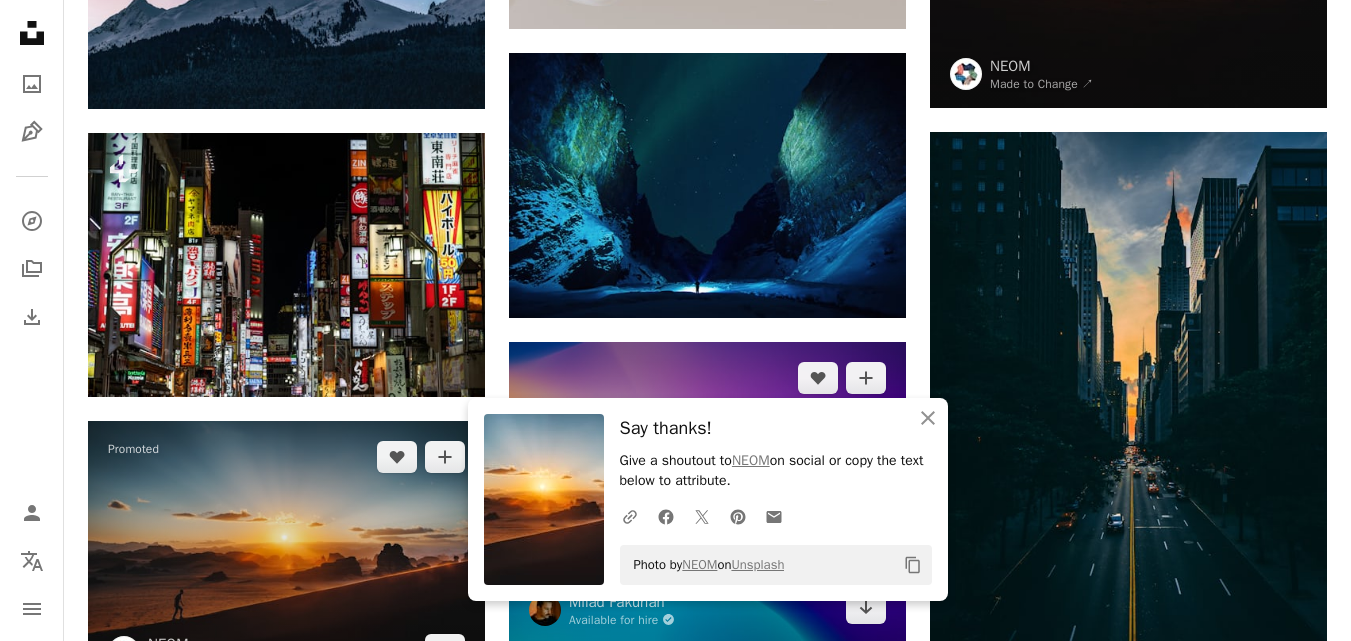 scroll, scrollTop: 1299, scrollLeft: 0, axis: vertical 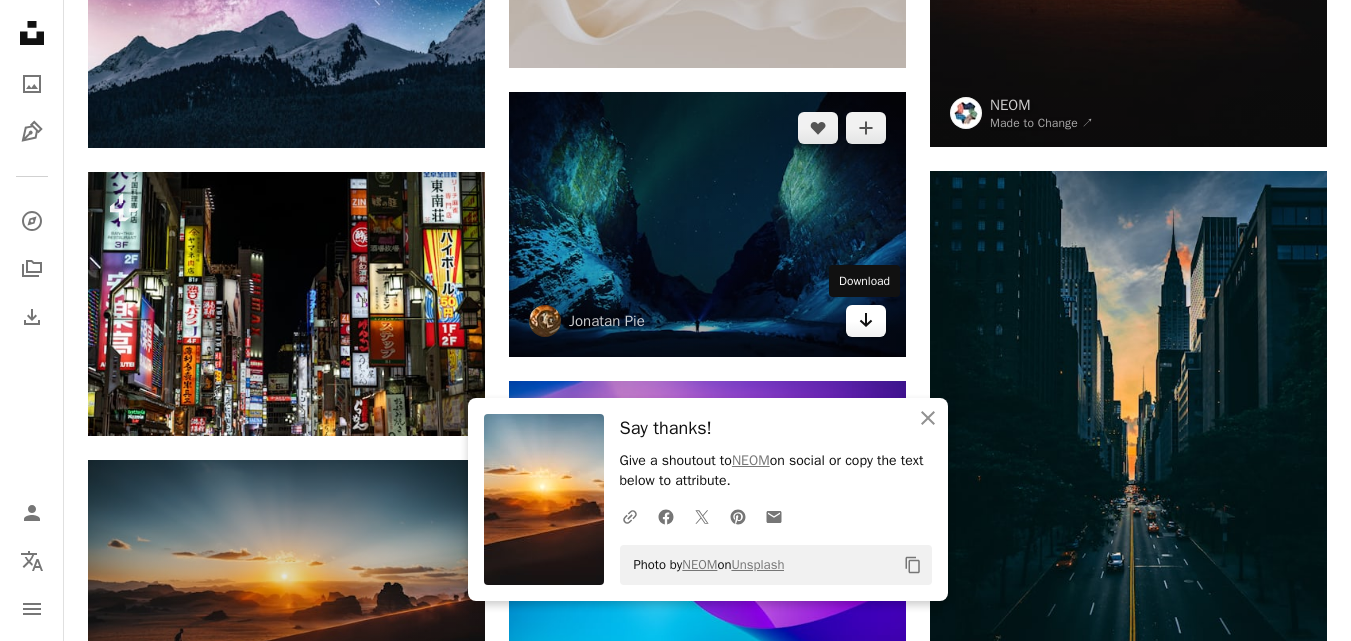 click on "Arrow pointing down" at bounding box center (866, 321) 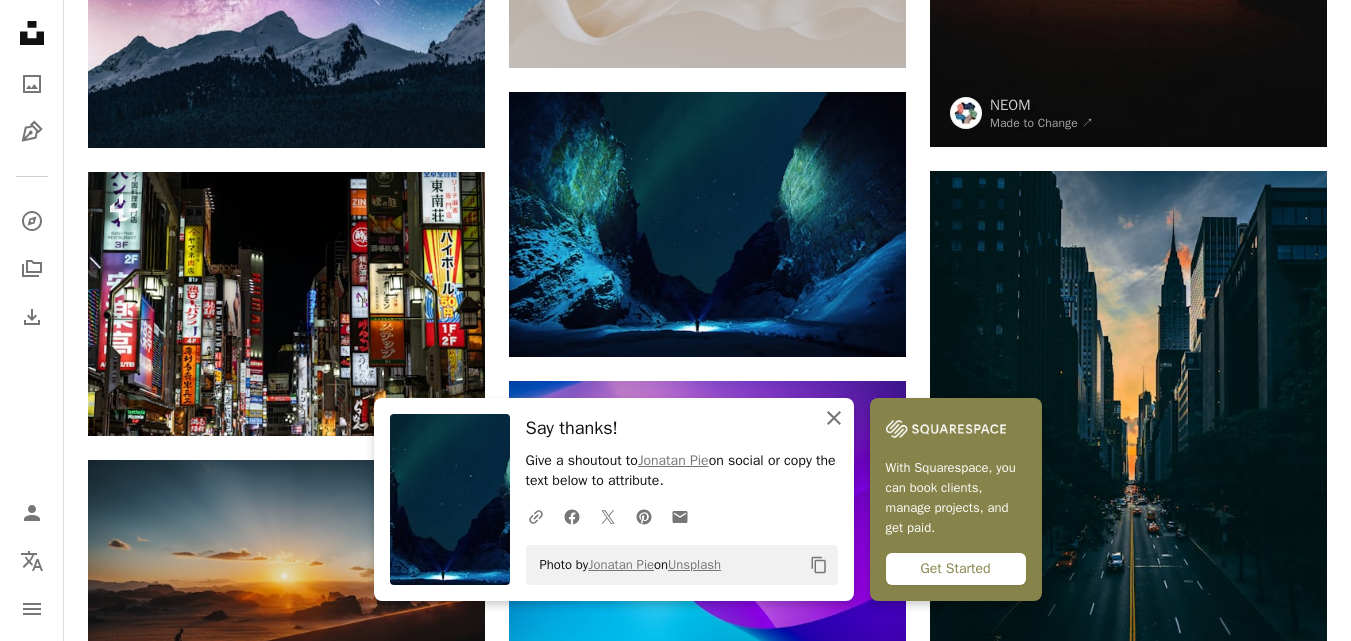 click on "An X shape" 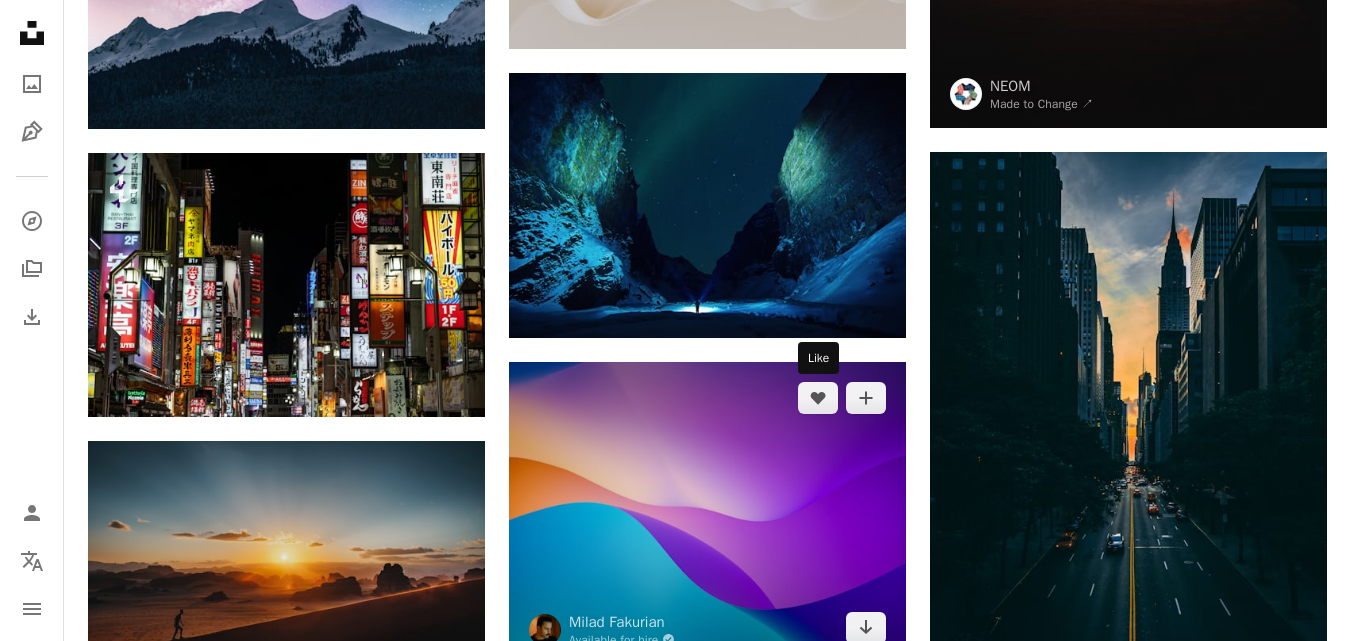 scroll, scrollTop: 1322, scrollLeft: 0, axis: vertical 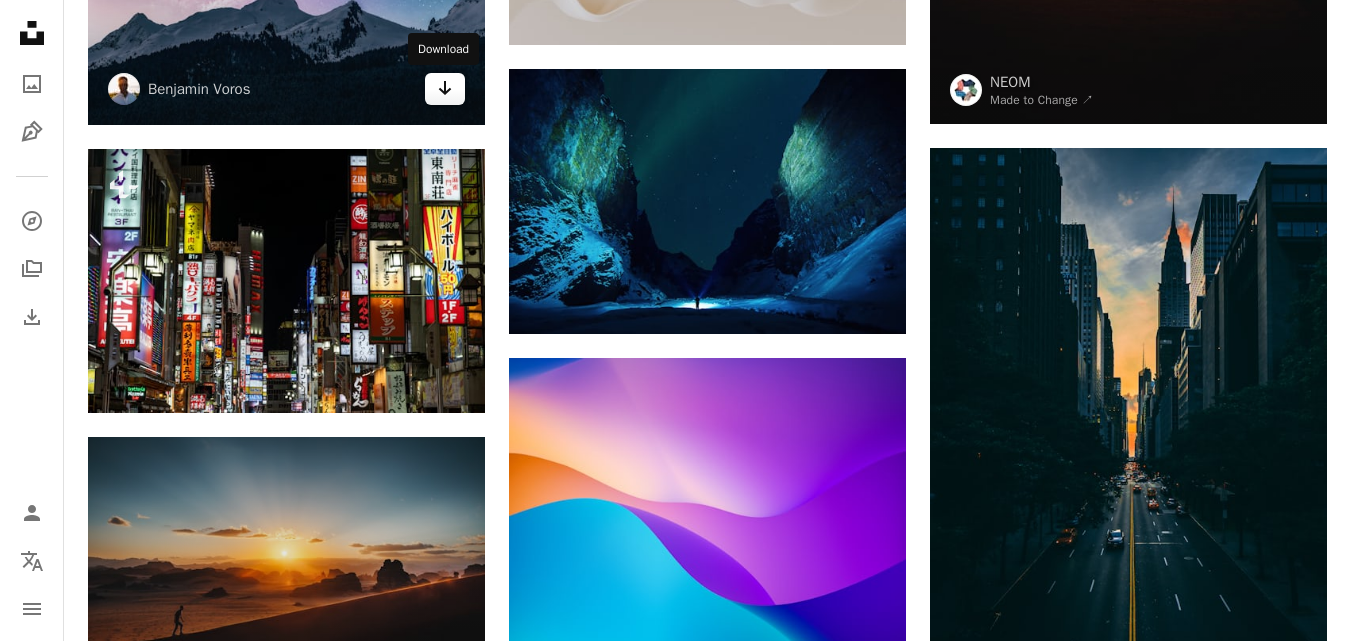 click on "Arrow pointing down" at bounding box center (445, 89) 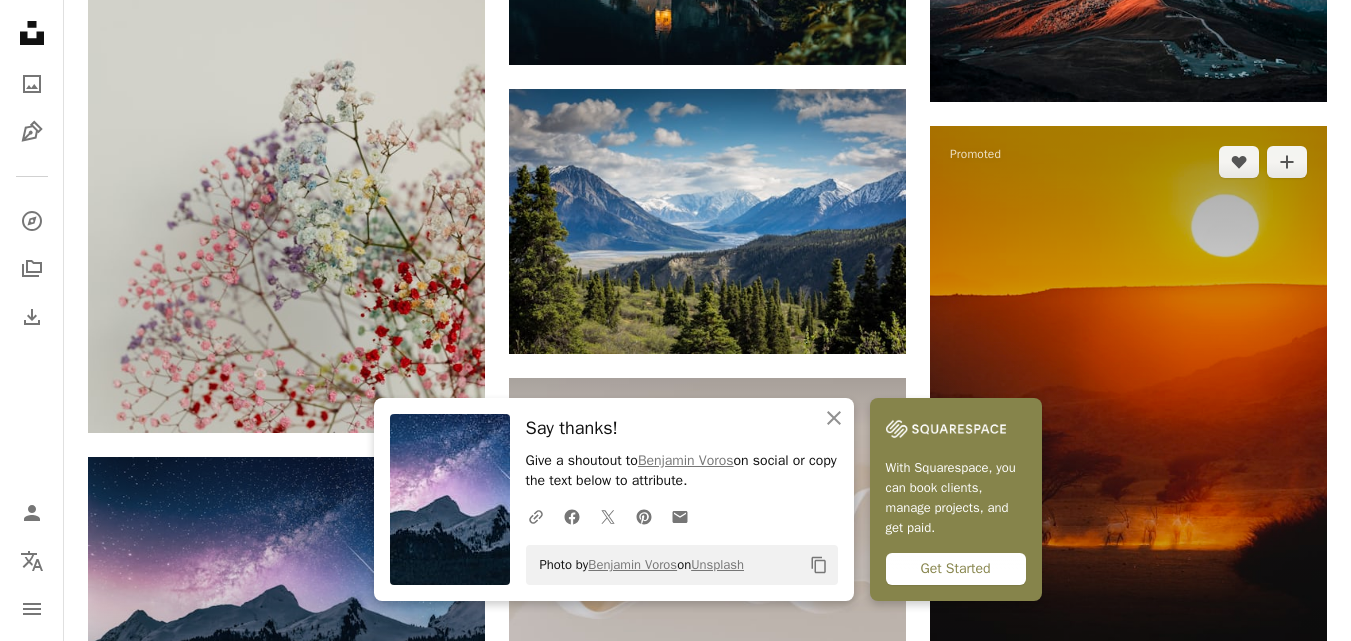 scroll, scrollTop: 721, scrollLeft: 0, axis: vertical 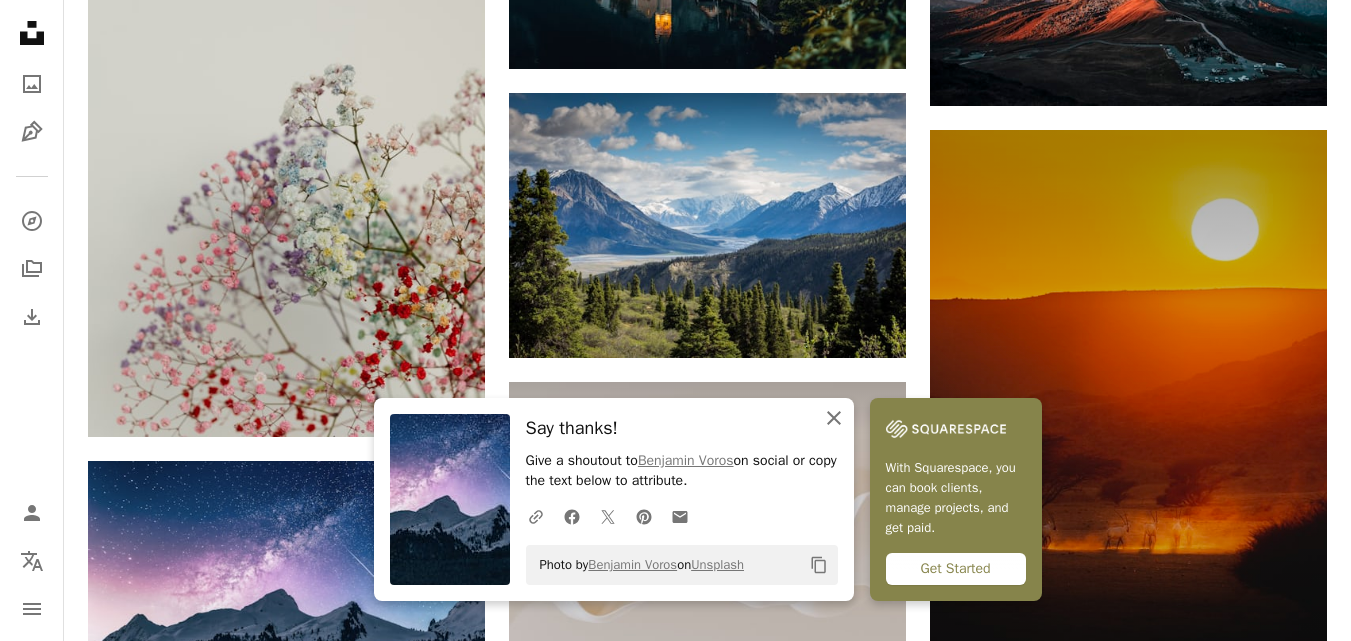 click 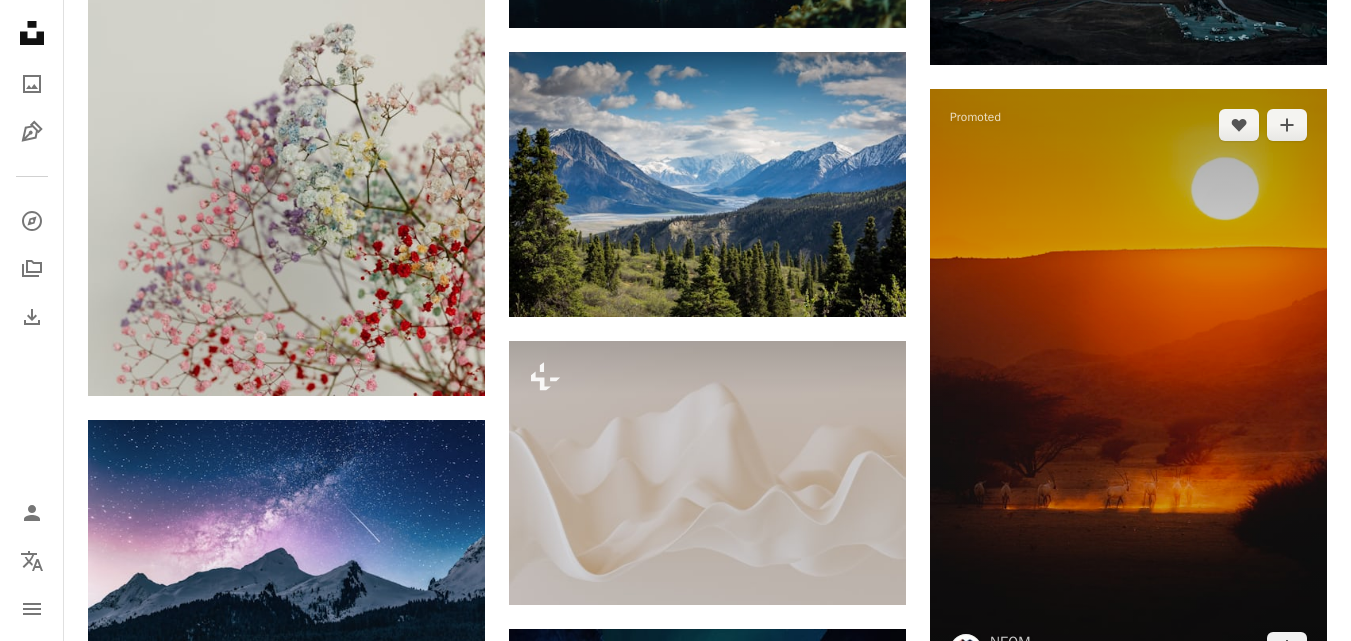 scroll, scrollTop: 768, scrollLeft: 0, axis: vertical 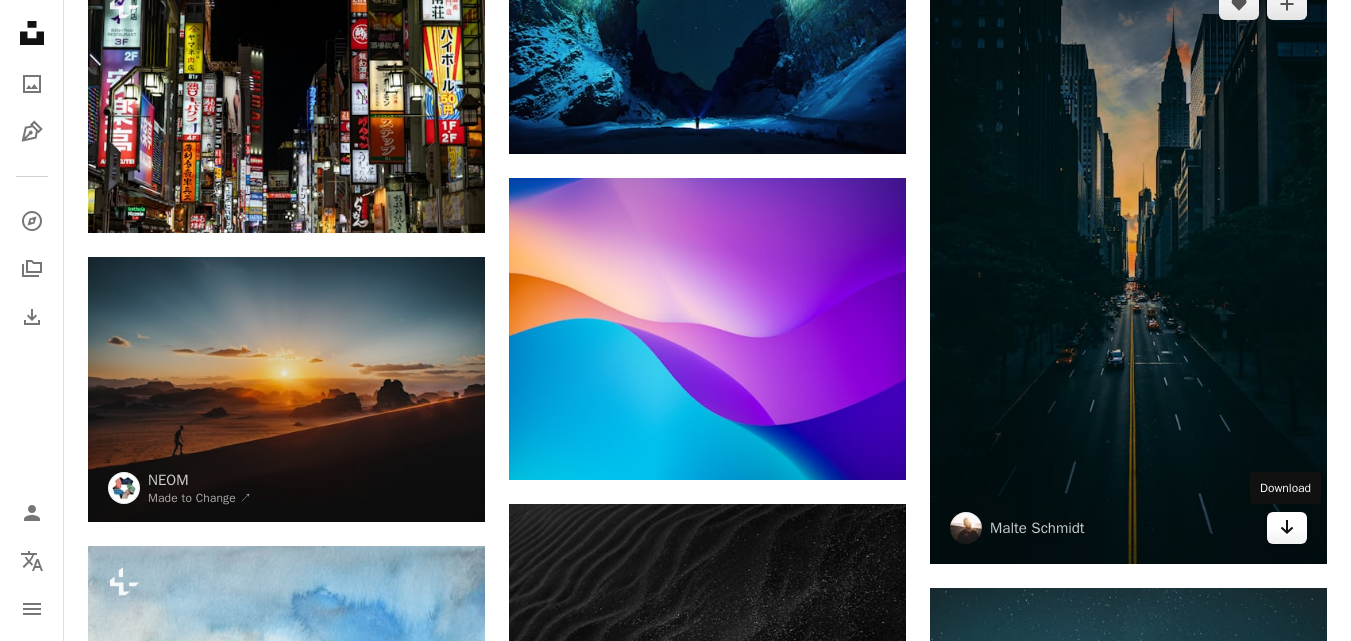 click on "Arrow pointing down" 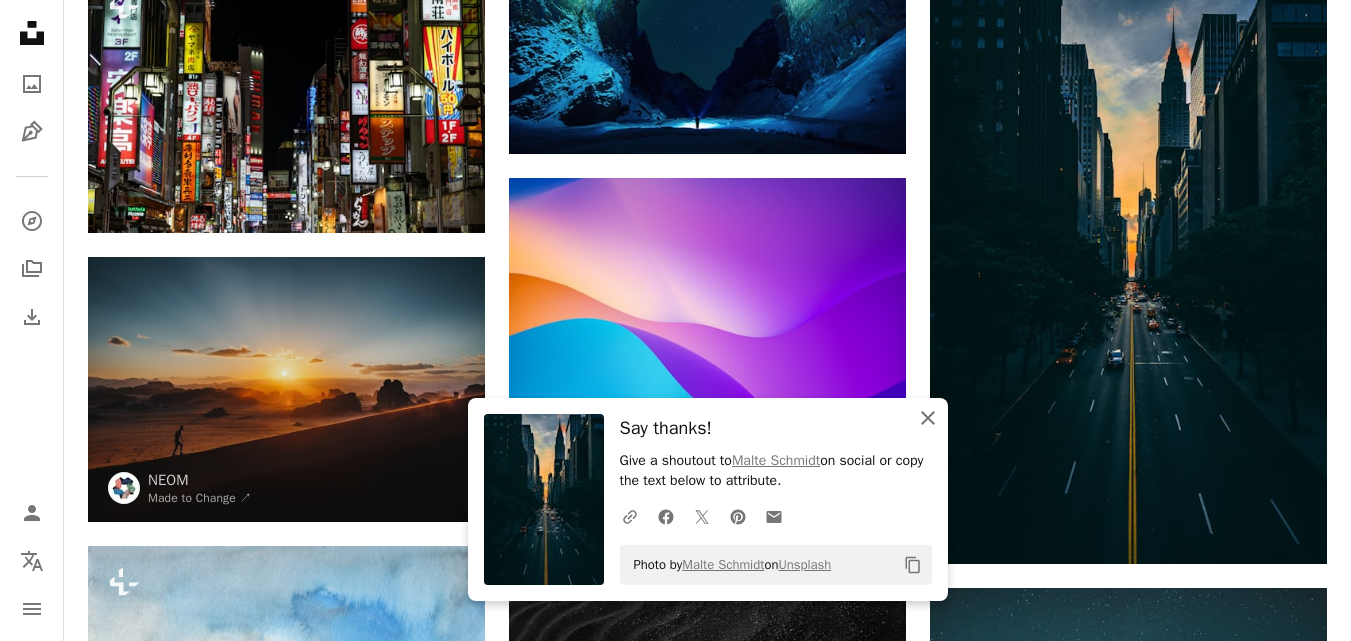 click on "An X shape Close" at bounding box center [928, 418] 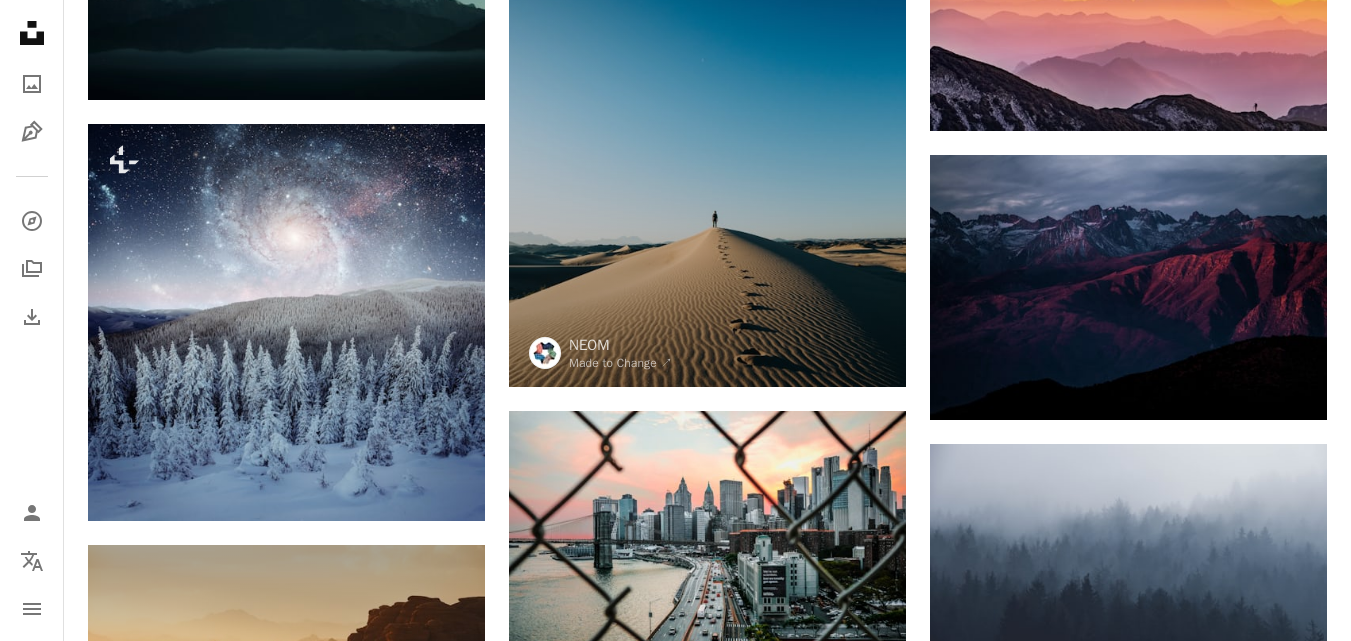 scroll, scrollTop: 2635, scrollLeft: 0, axis: vertical 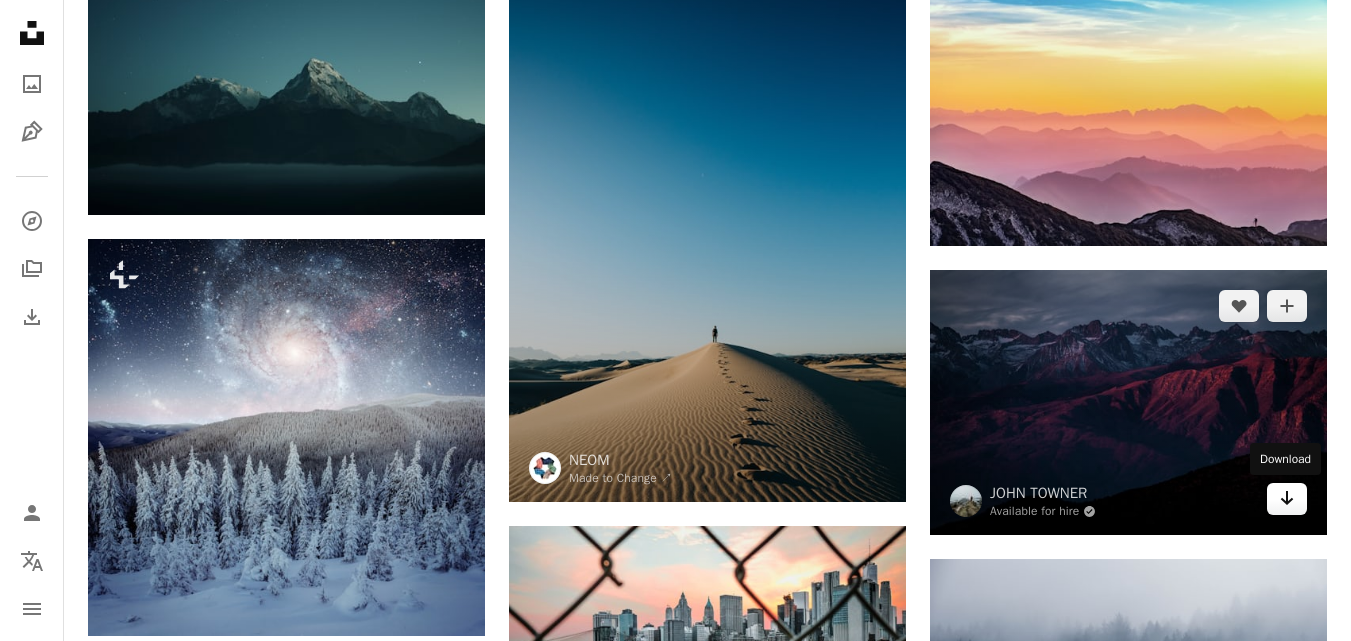 click on "Arrow pointing down" 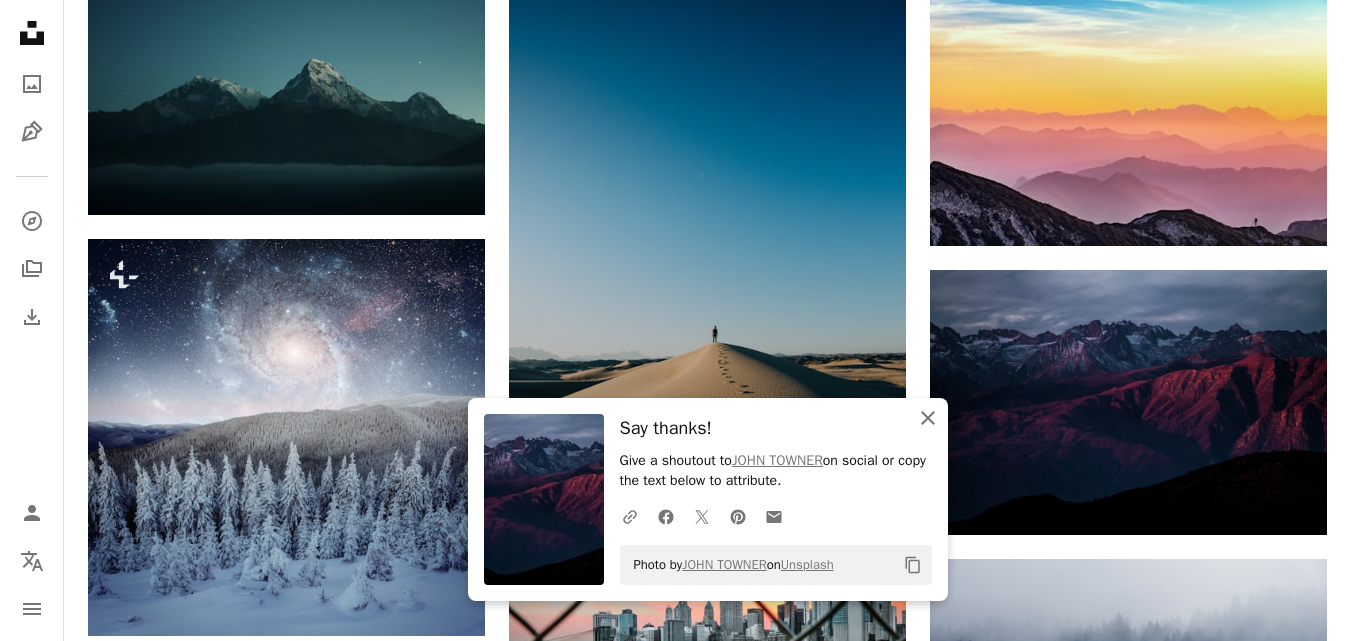 click on "An X shape" 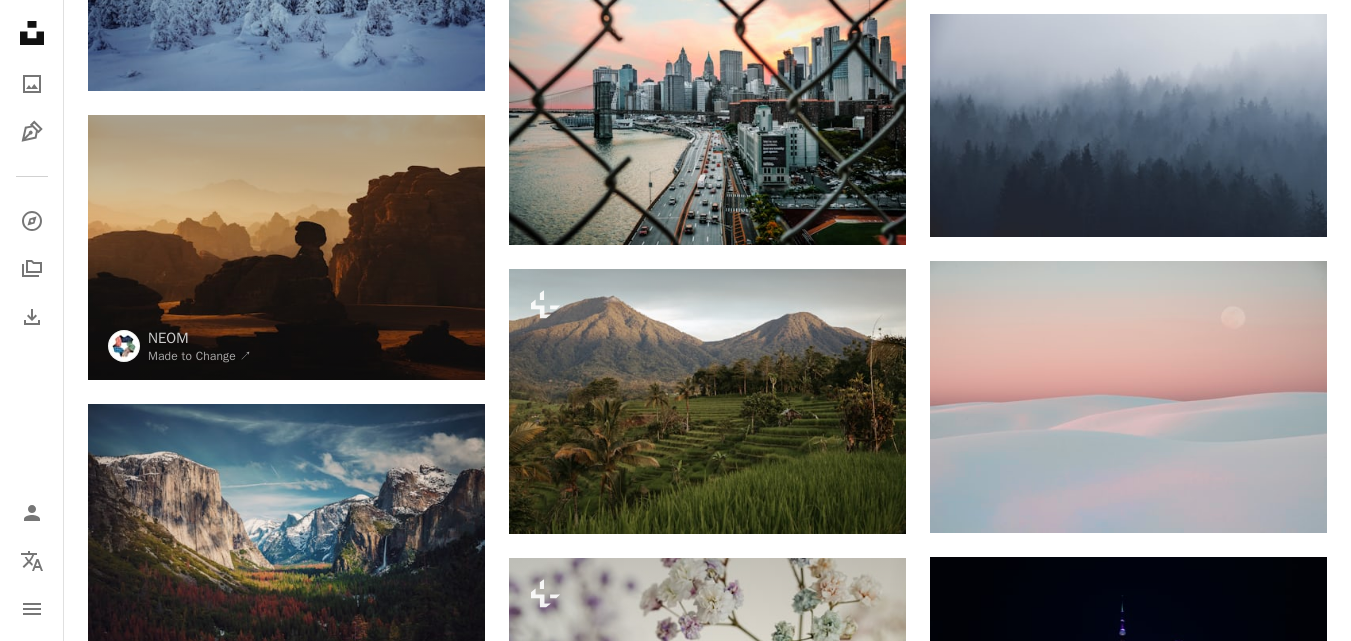 scroll, scrollTop: 3189, scrollLeft: 0, axis: vertical 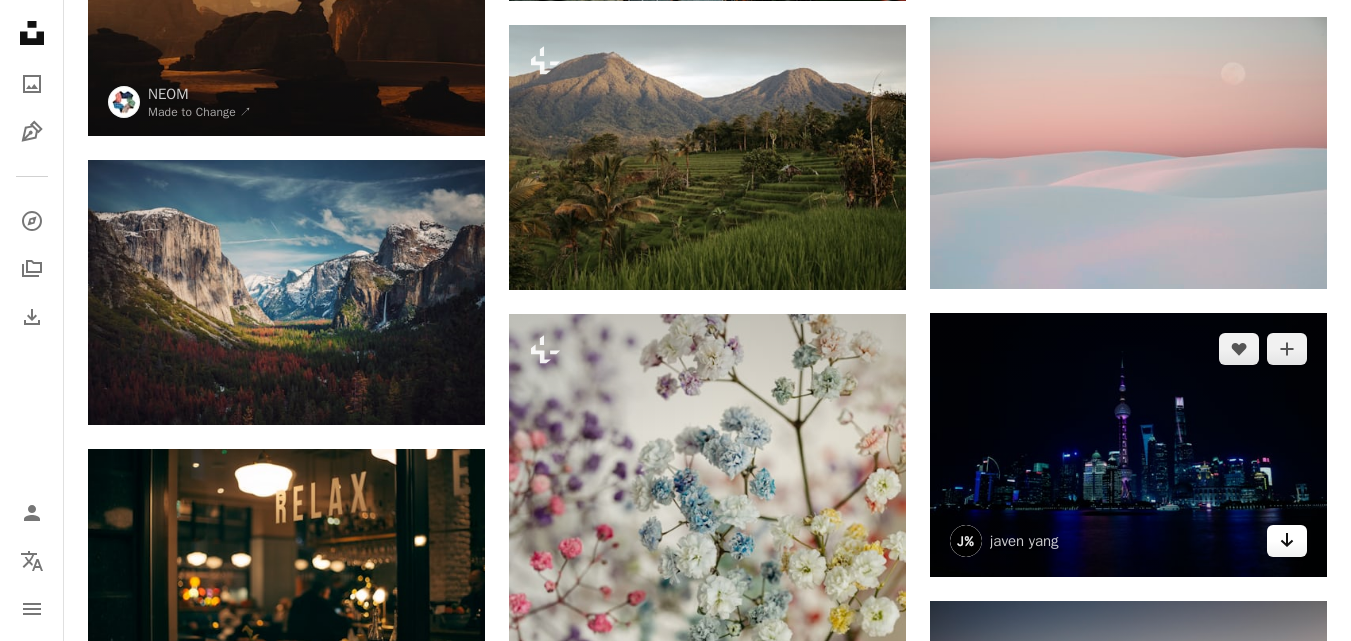 click on "Arrow pointing down" 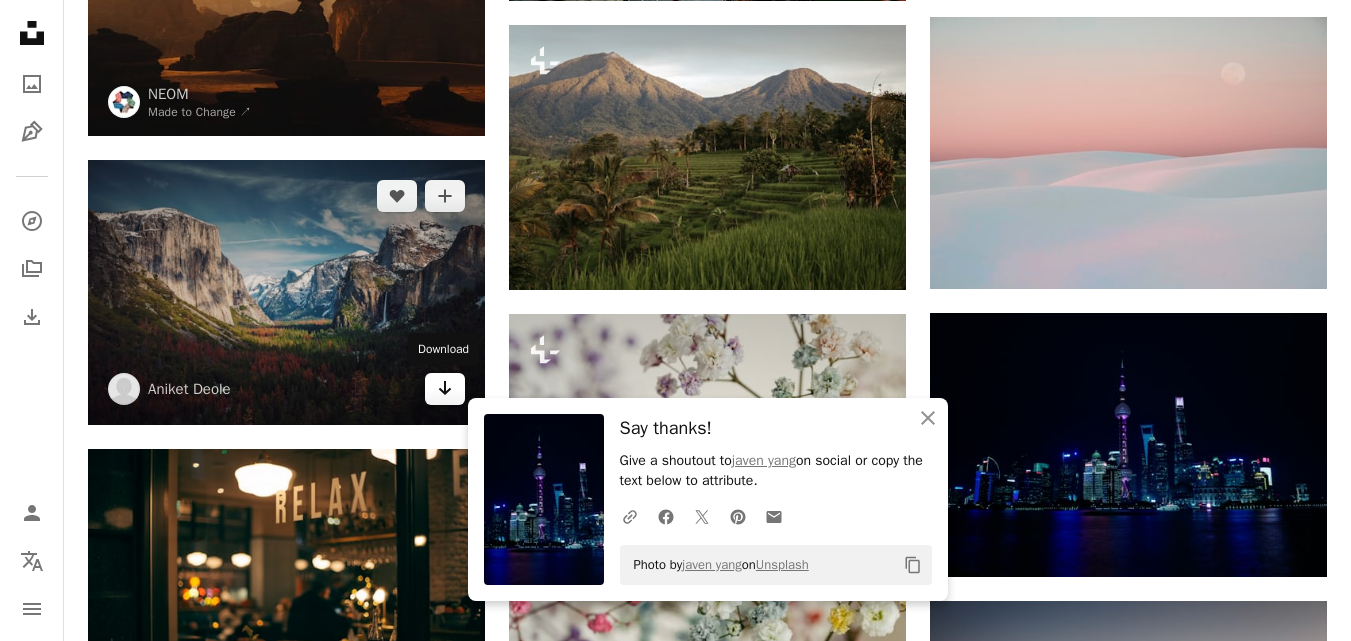 click 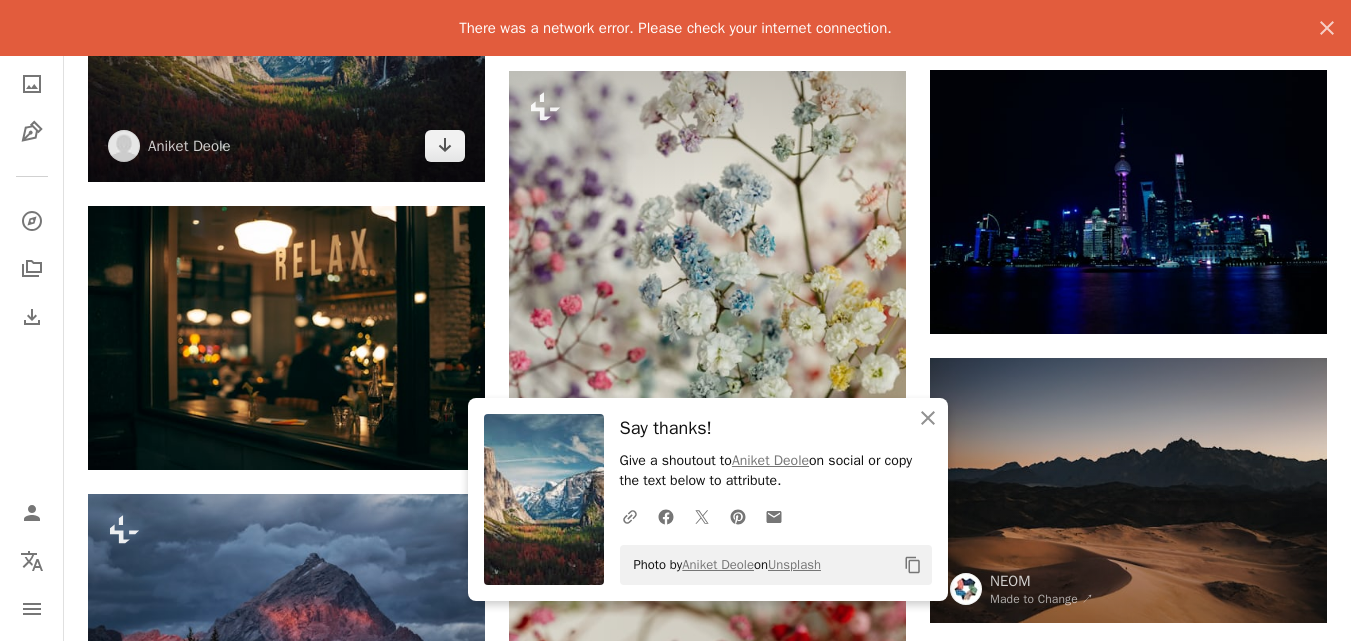 scroll, scrollTop: 3424, scrollLeft: 0, axis: vertical 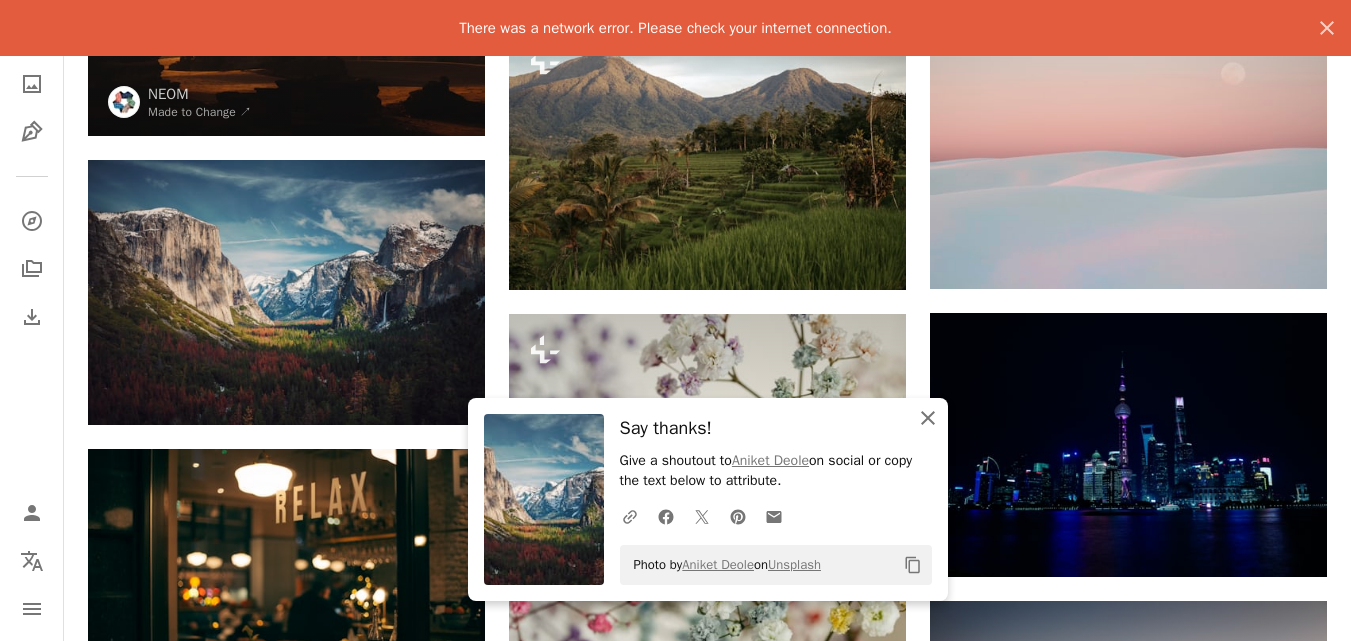 click 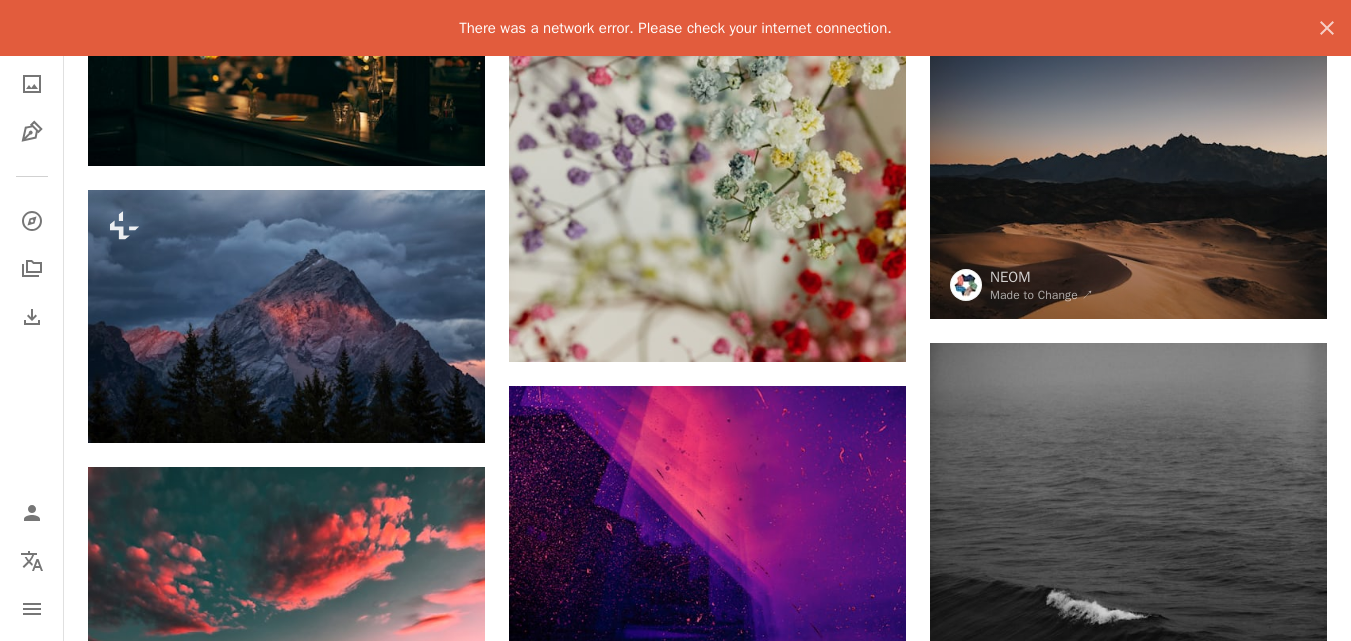 scroll, scrollTop: 3954, scrollLeft: 0, axis: vertical 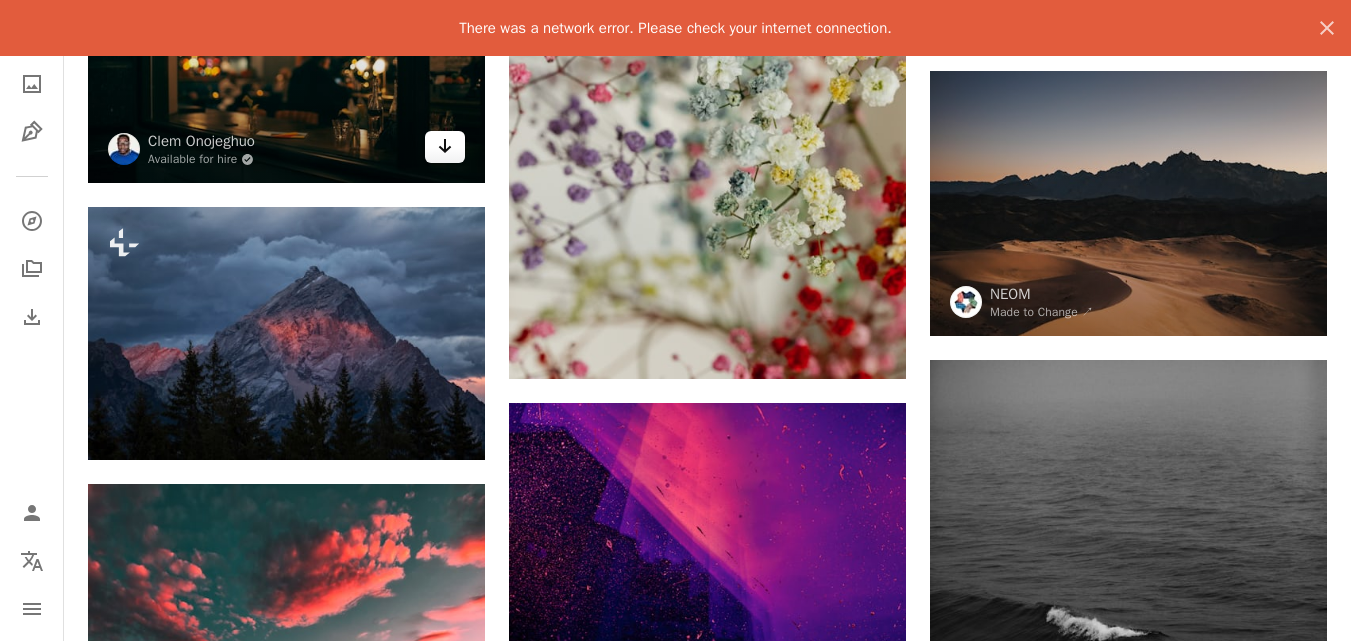 click on "Arrow pointing down" at bounding box center (445, 147) 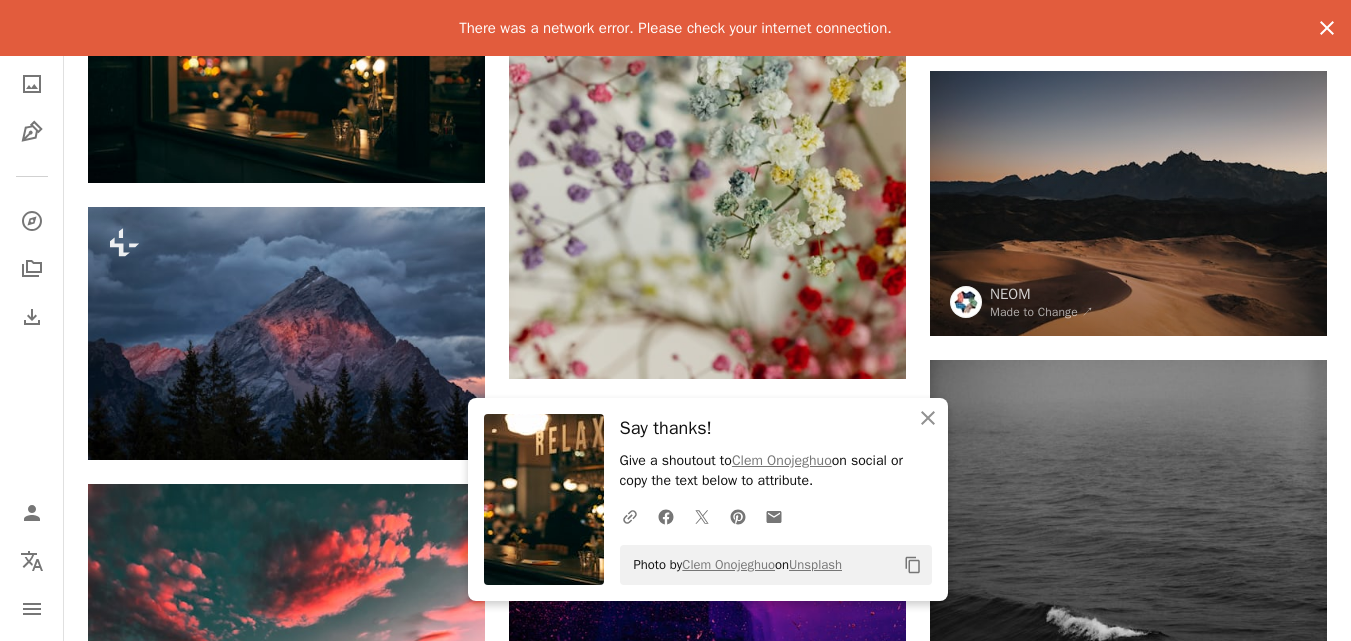 click on "An X shape" 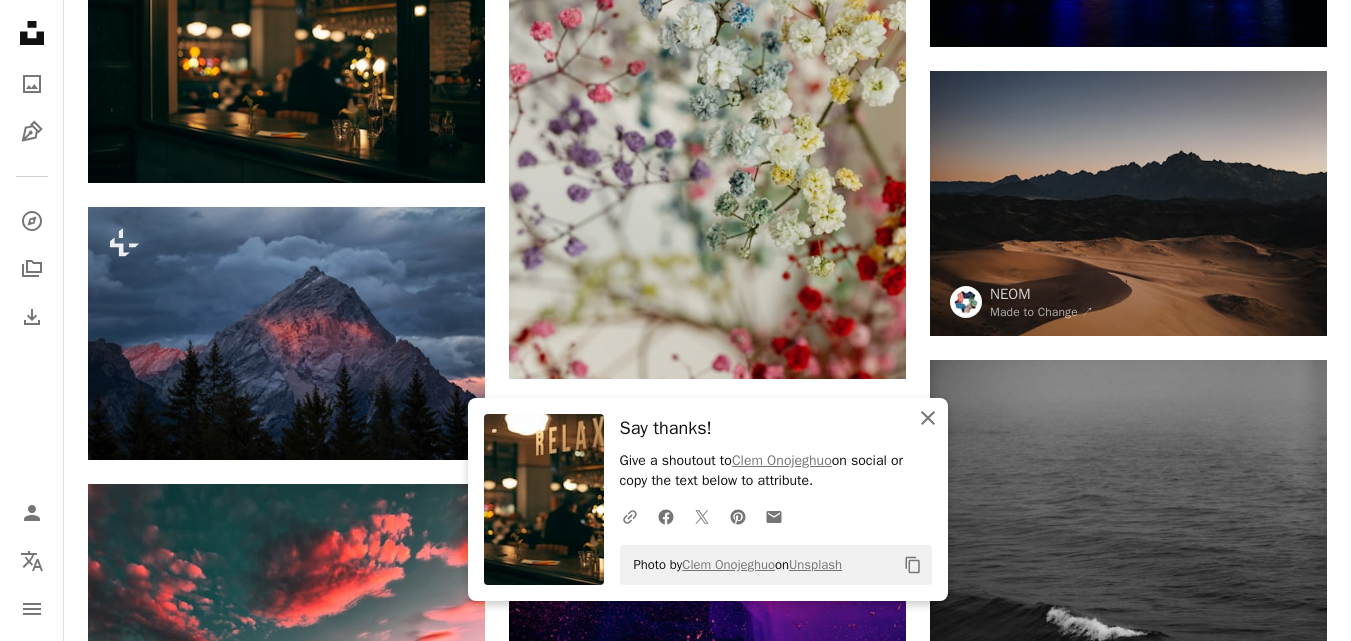 click on "An X shape" 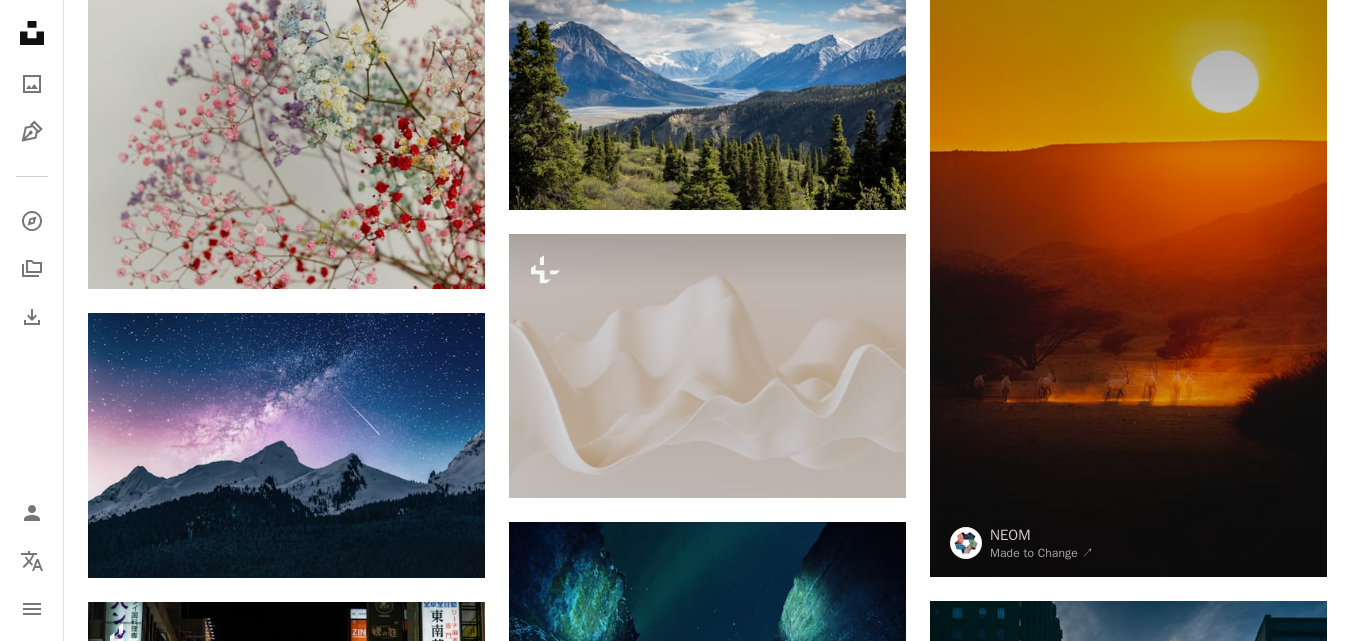 scroll, scrollTop: 834, scrollLeft: 0, axis: vertical 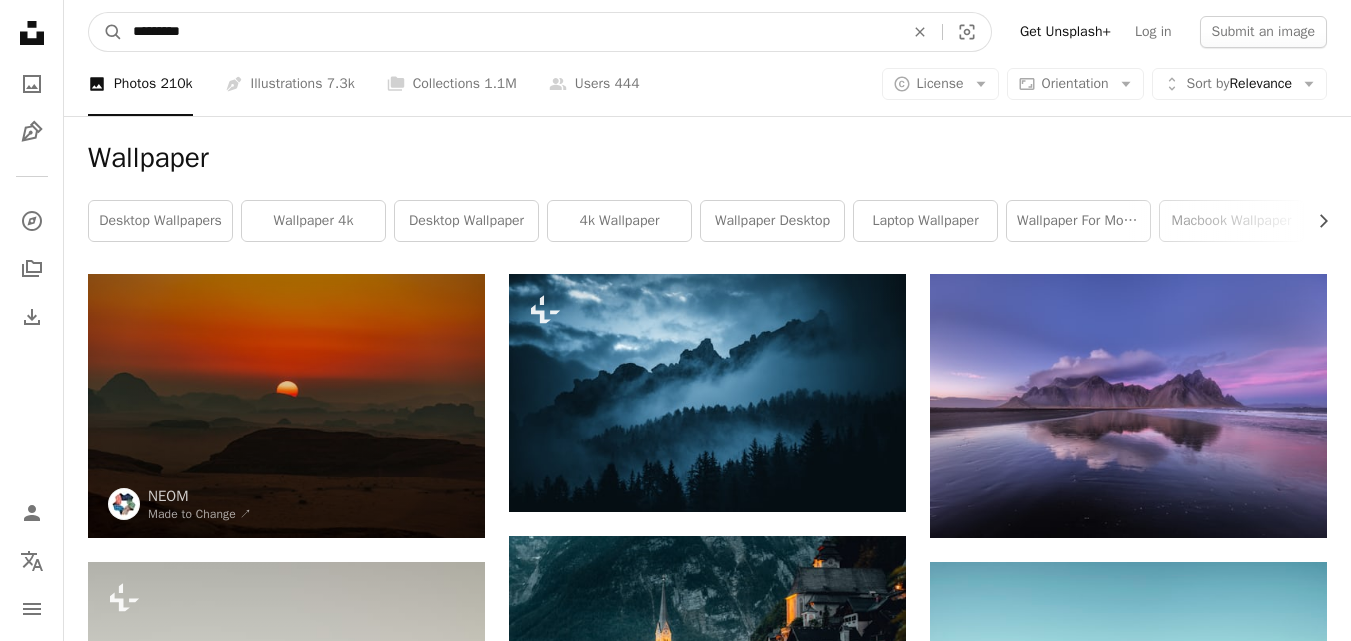 click on "*********" at bounding box center (510, 32) 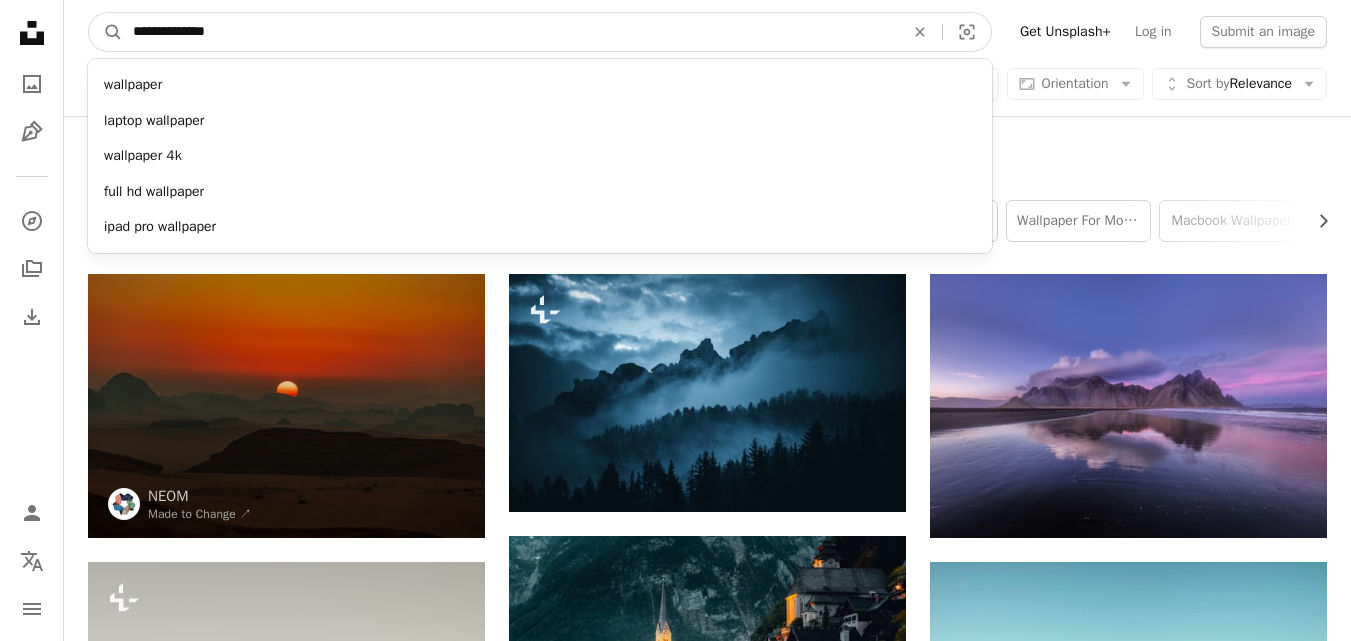 type on "**********" 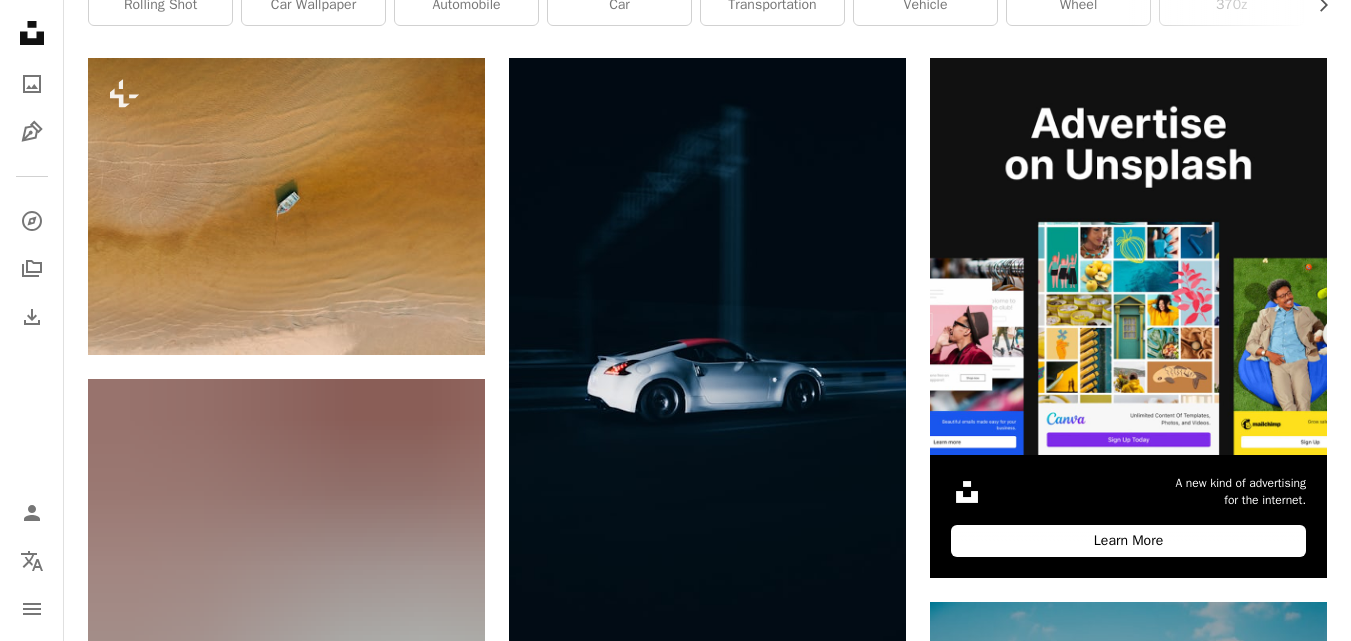 scroll, scrollTop: 458, scrollLeft: 0, axis: vertical 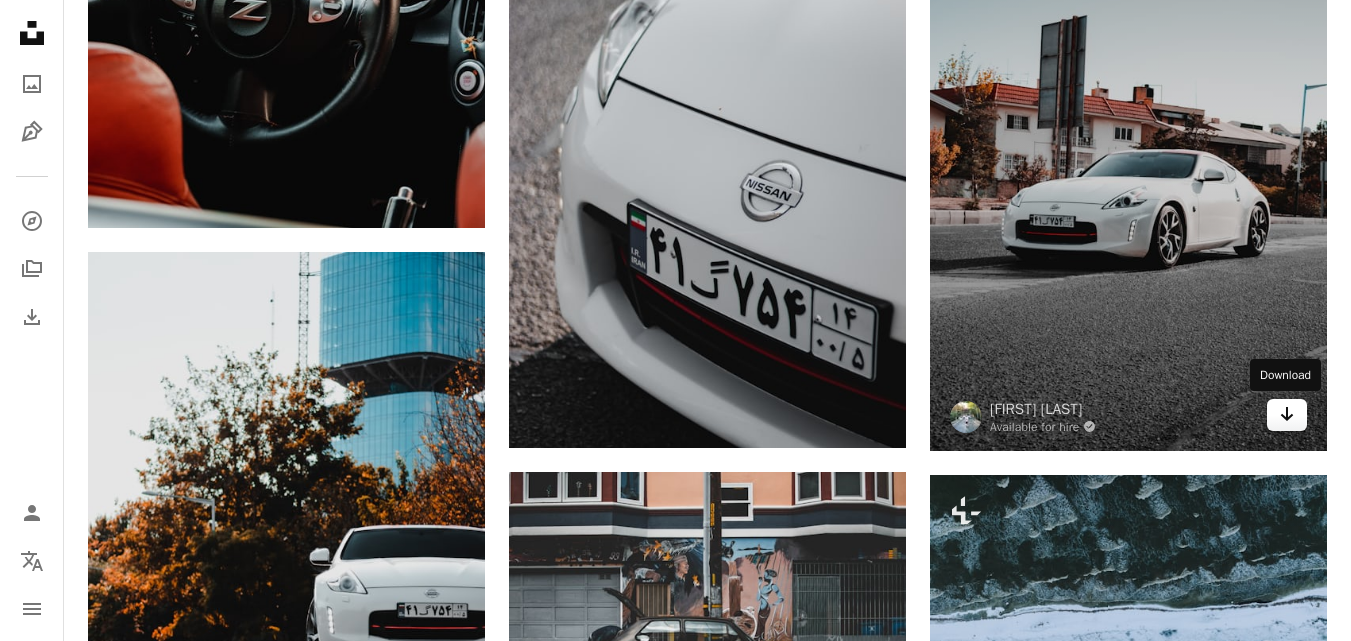 click on "Arrow pointing down" 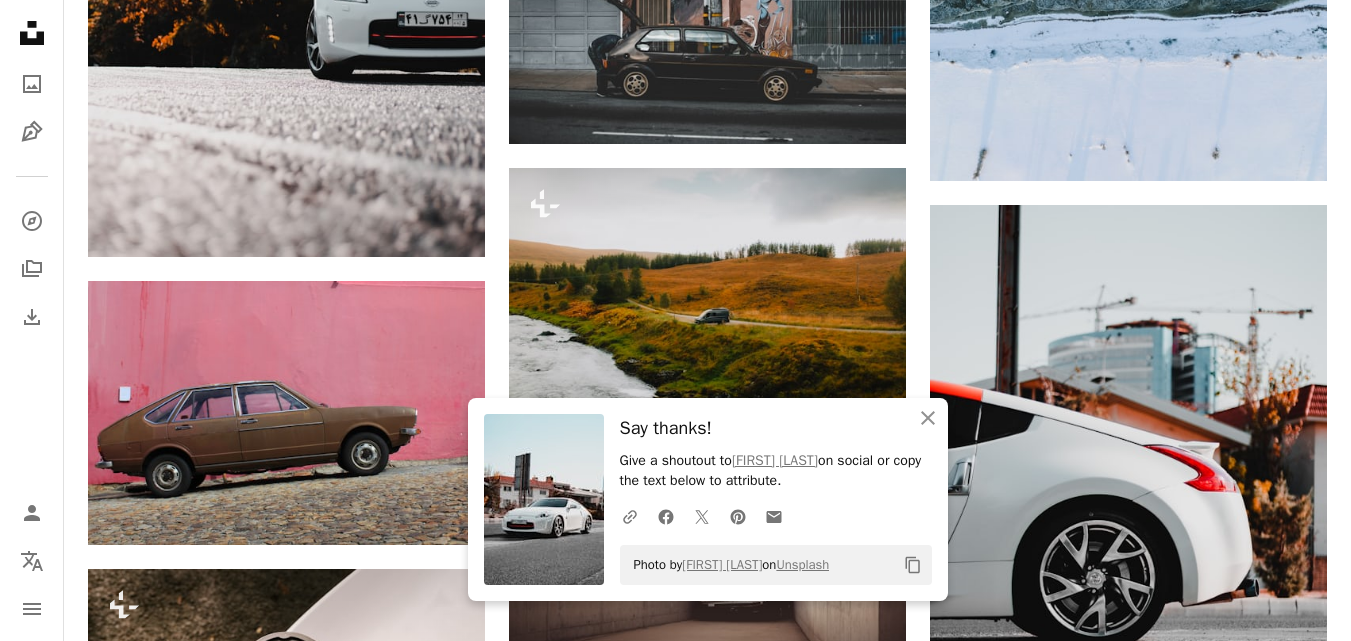 scroll, scrollTop: 1807, scrollLeft: 0, axis: vertical 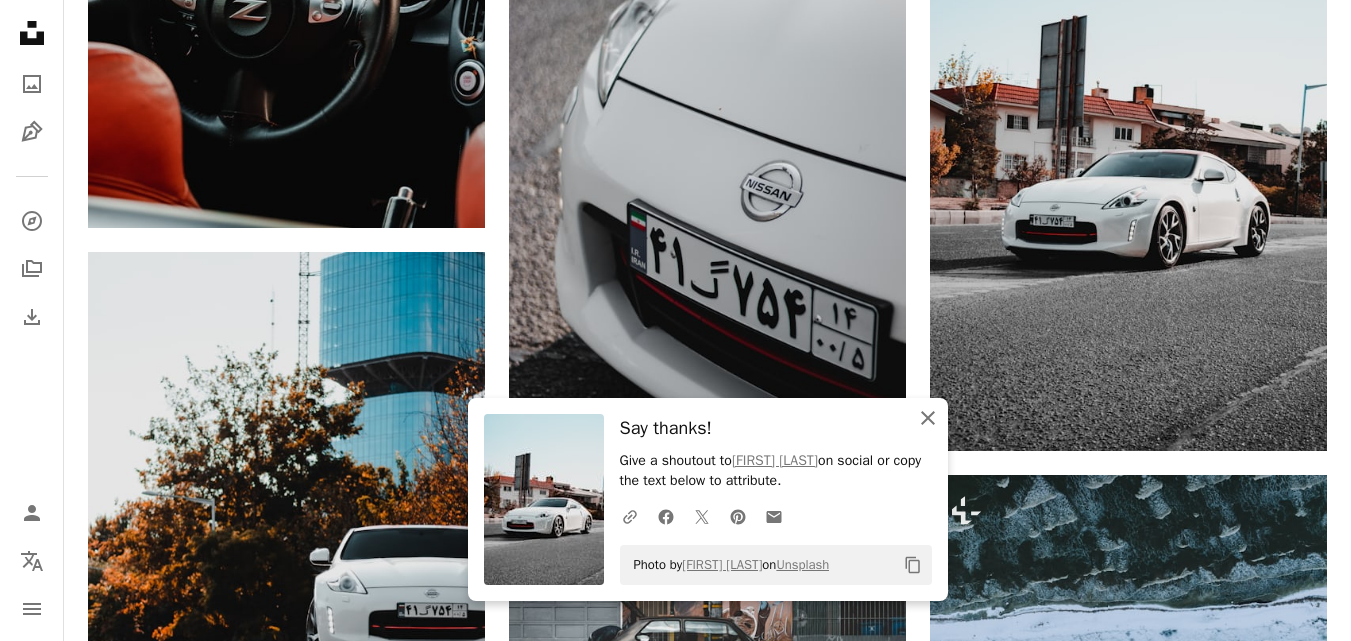 click on "An X shape" 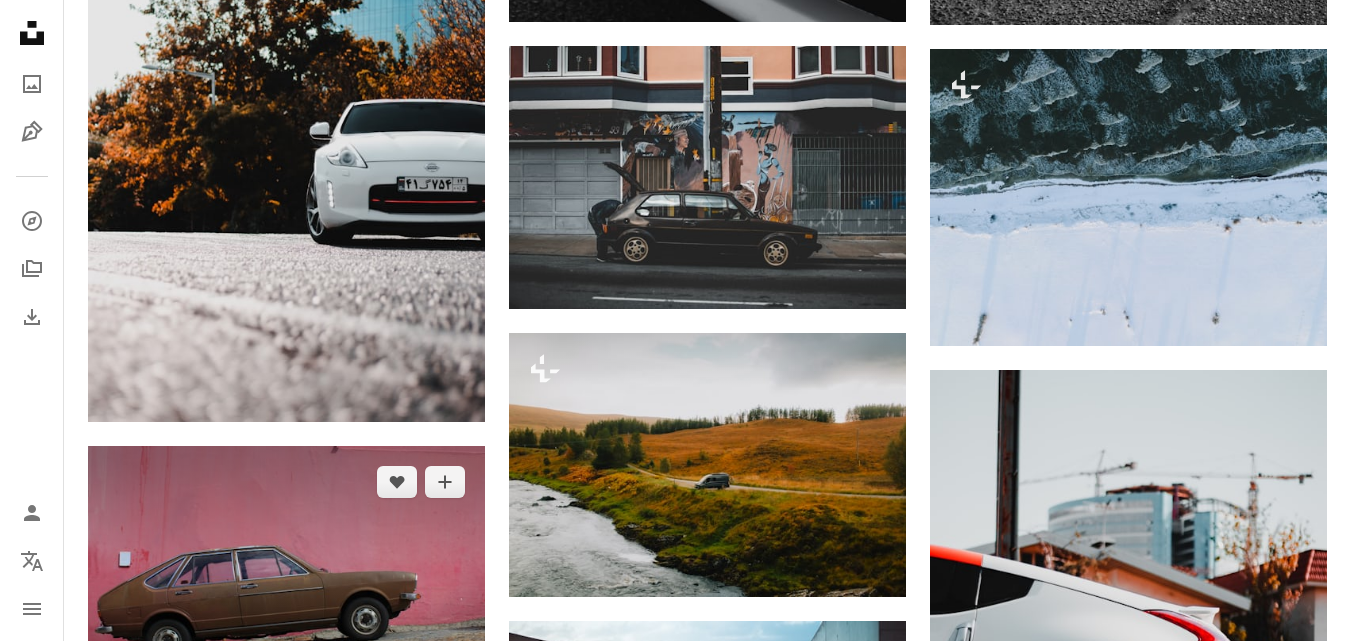 scroll, scrollTop: 2238, scrollLeft: 0, axis: vertical 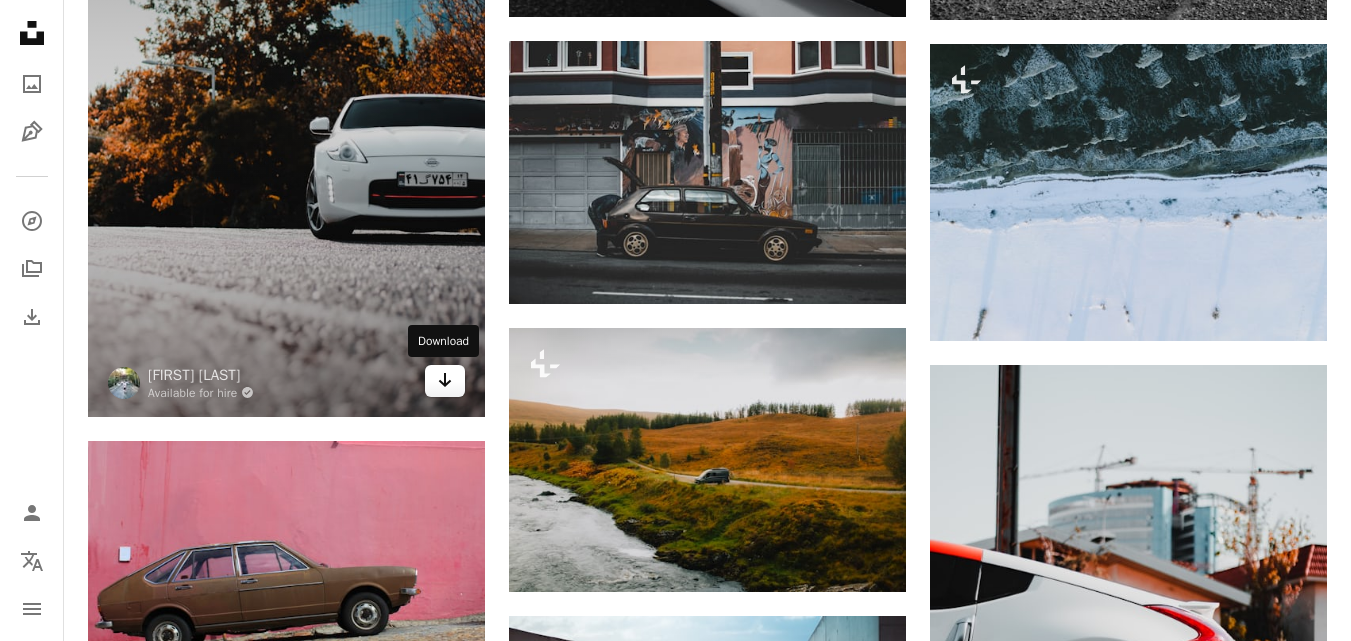 click on "Arrow pointing down" at bounding box center [445, 381] 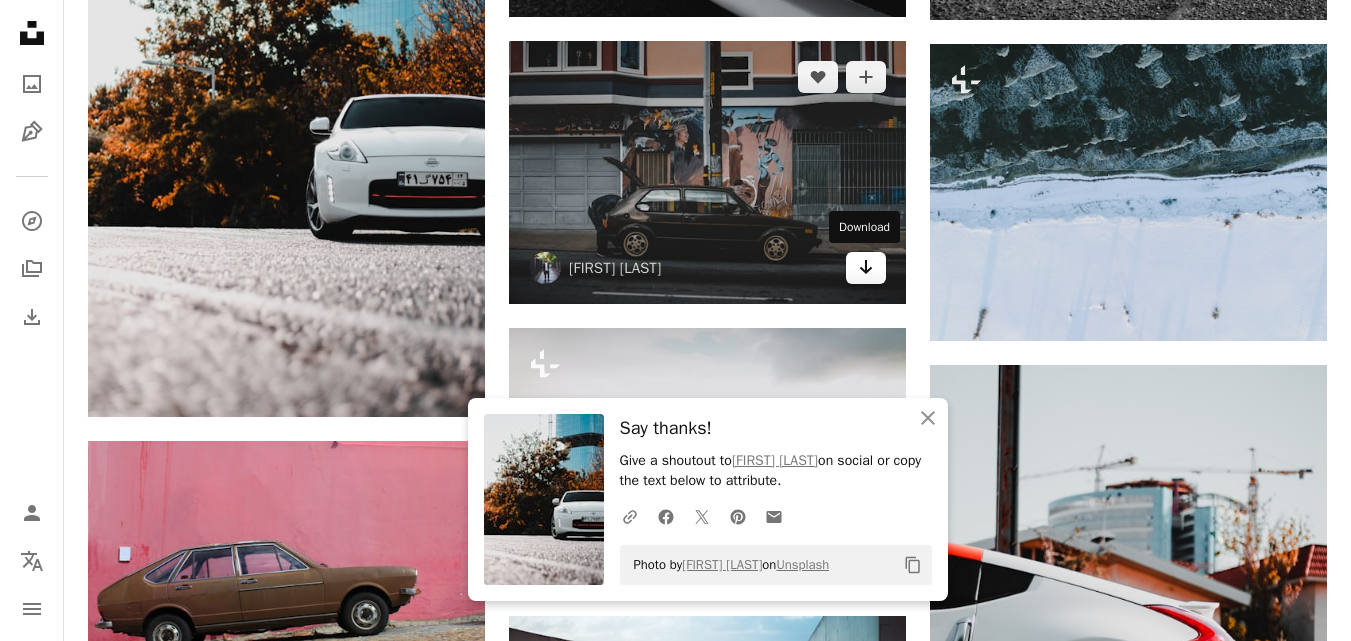 click on "Arrow pointing down" 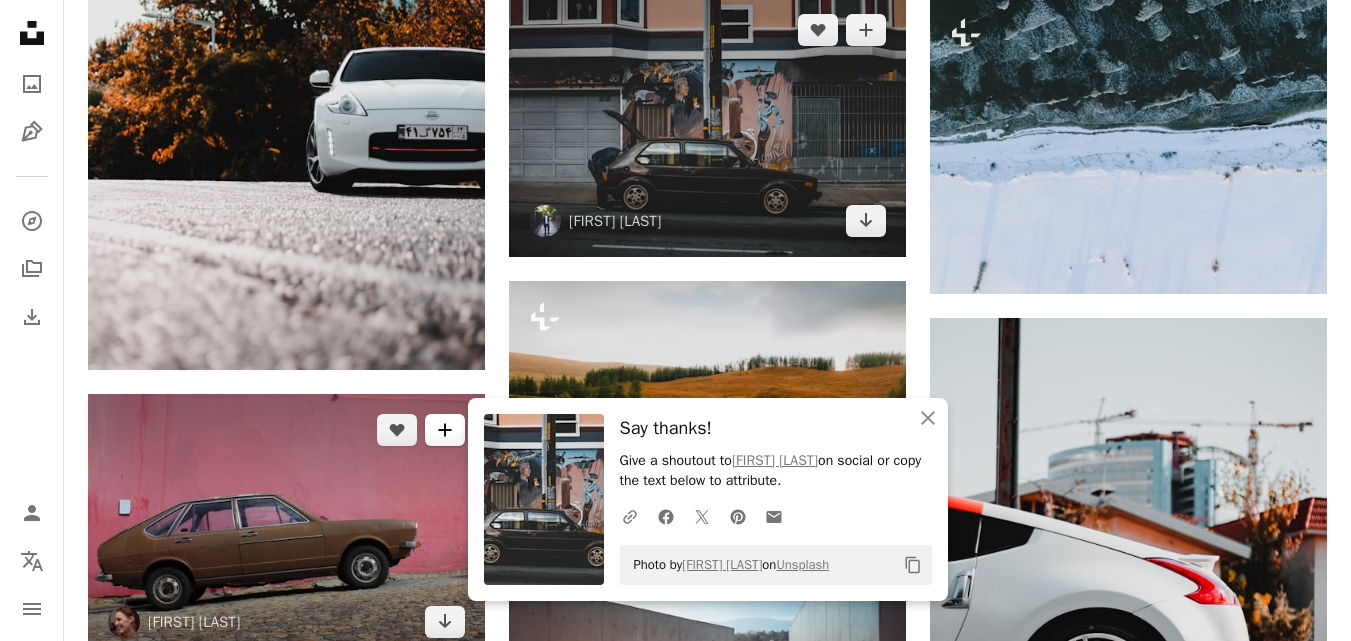 scroll, scrollTop: 2479, scrollLeft: 0, axis: vertical 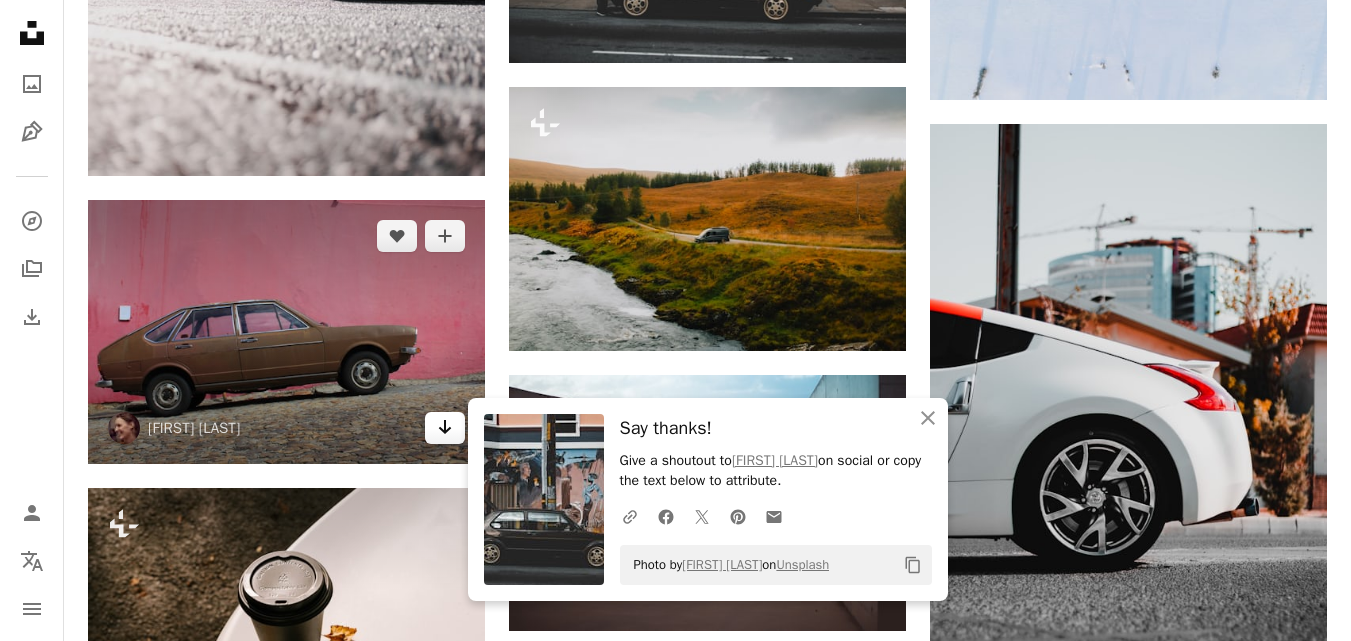 click on "Arrow pointing down" at bounding box center [445, 428] 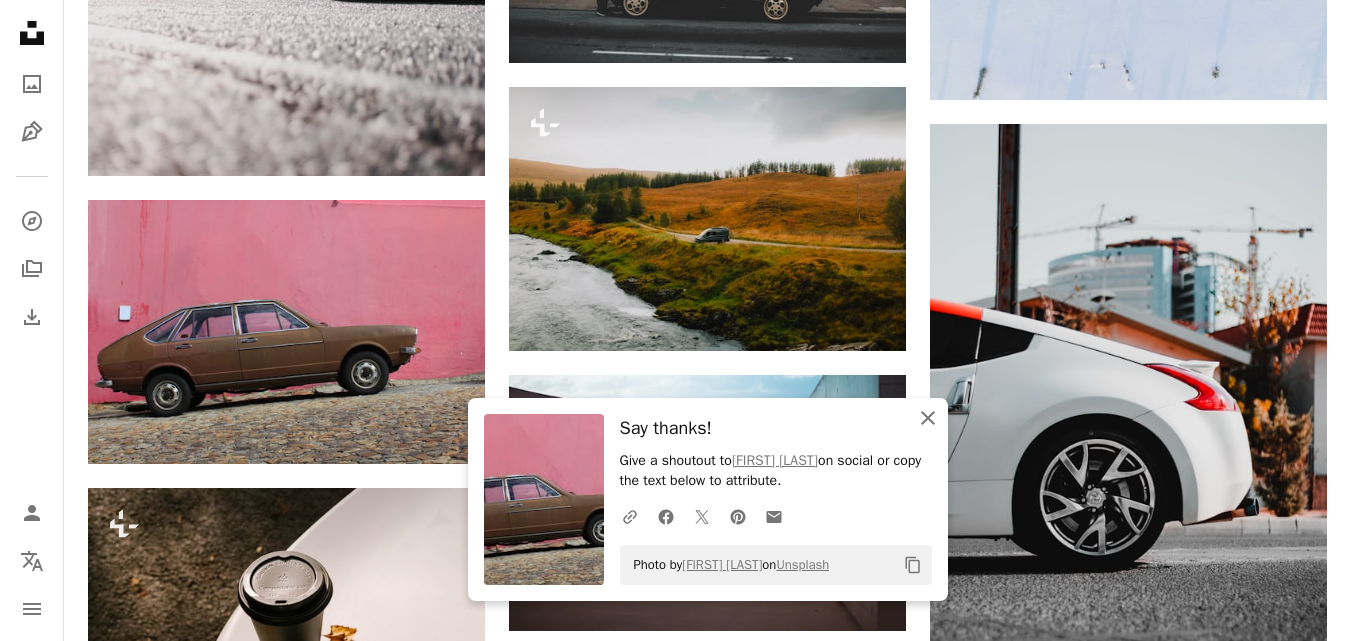 click on "An X shape" 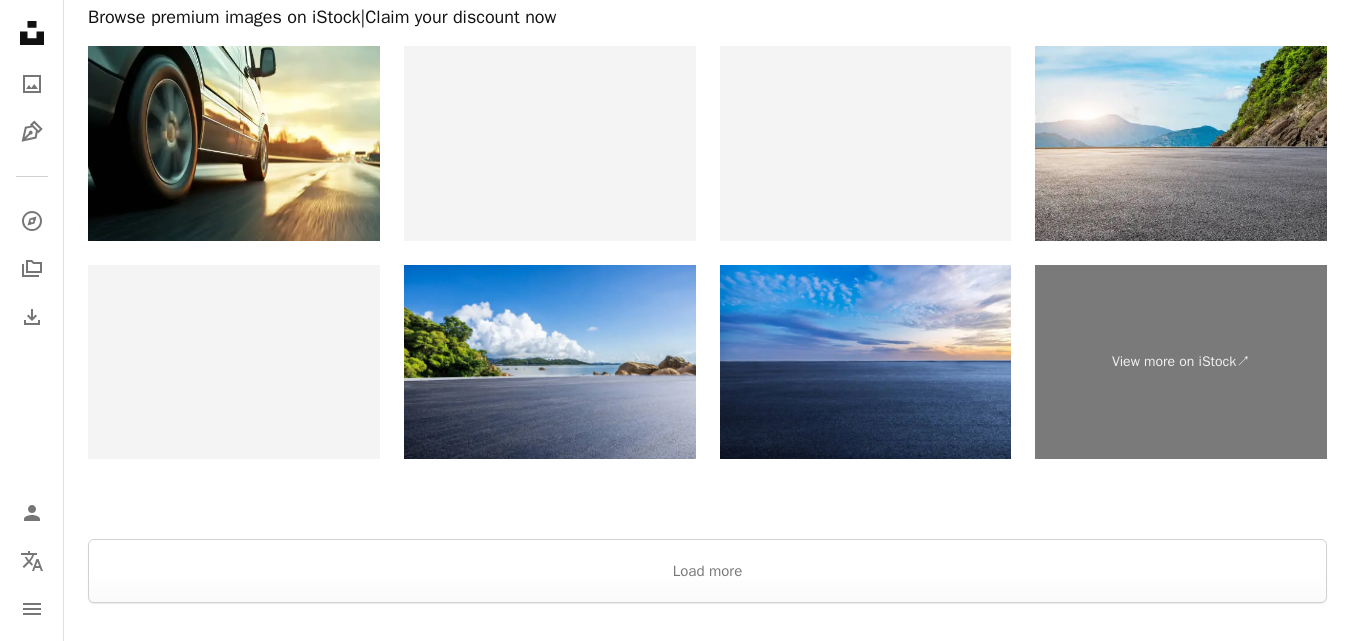 scroll, scrollTop: 4209, scrollLeft: 0, axis: vertical 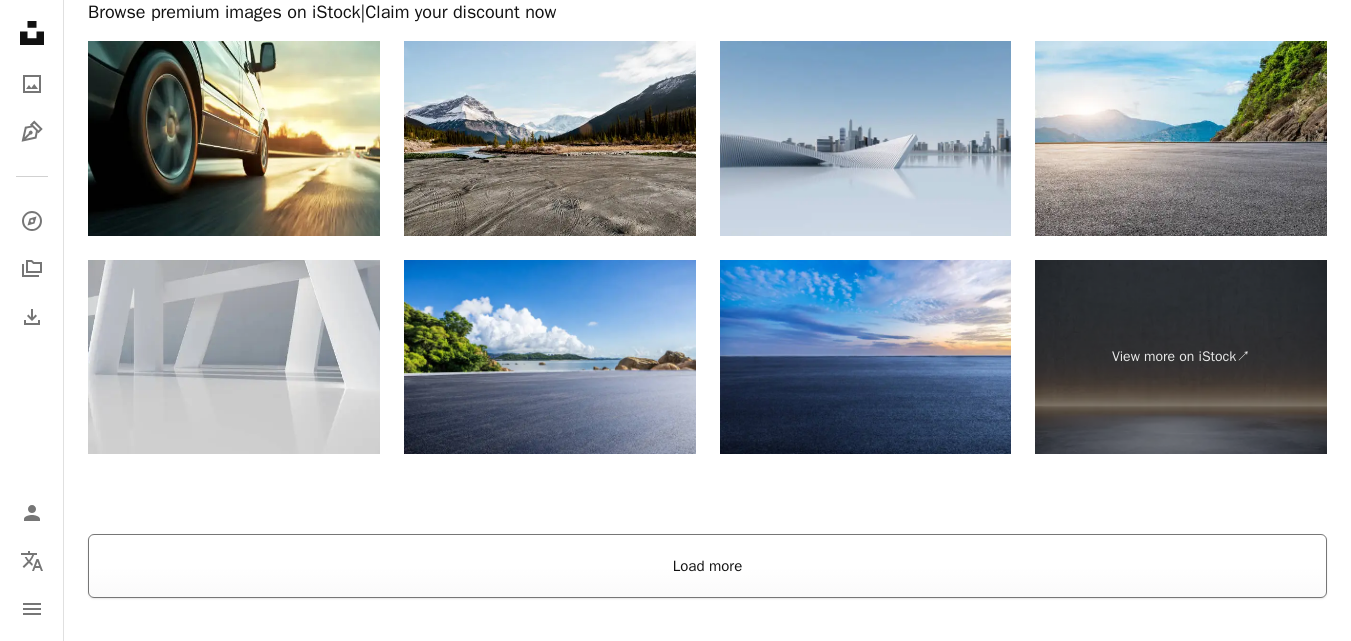 click on "Load more" at bounding box center [707, 566] 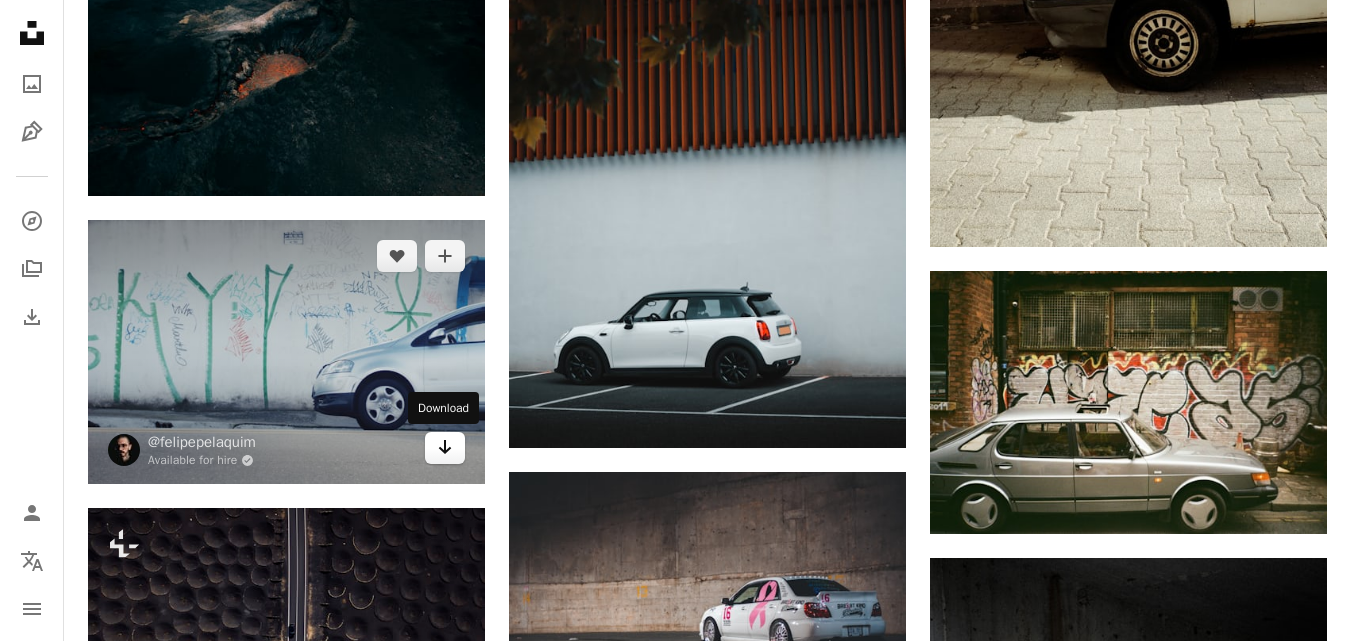 click 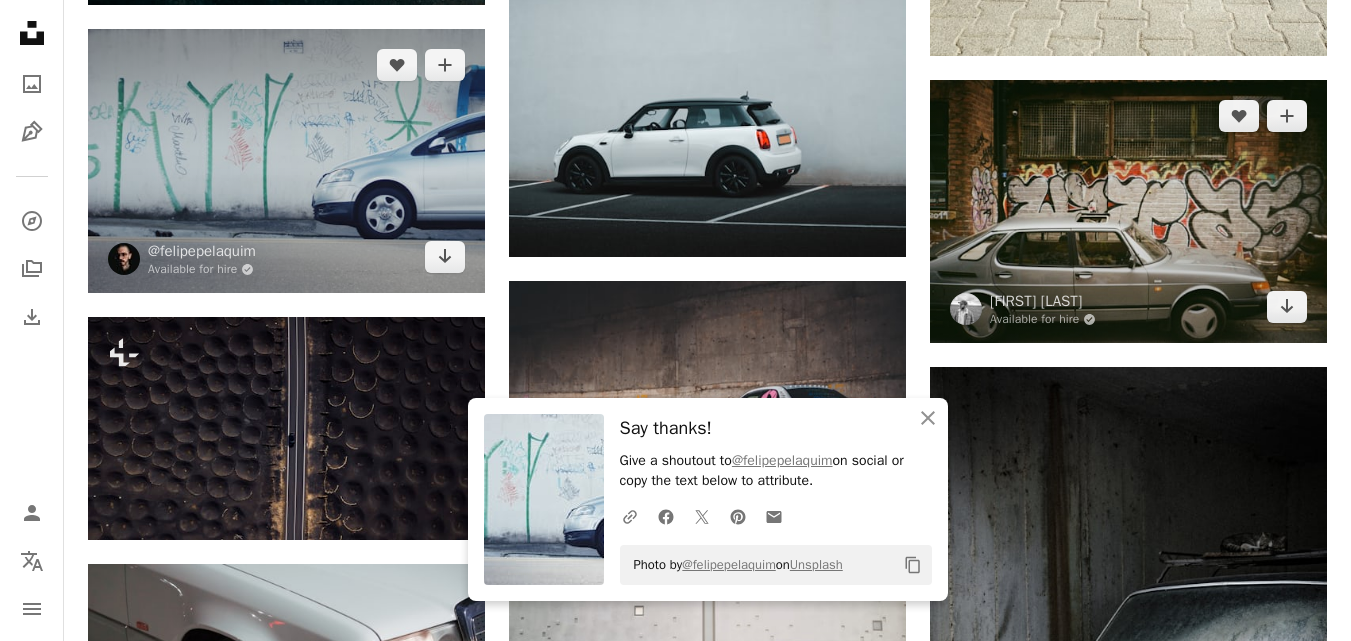 scroll, scrollTop: 3764, scrollLeft: 0, axis: vertical 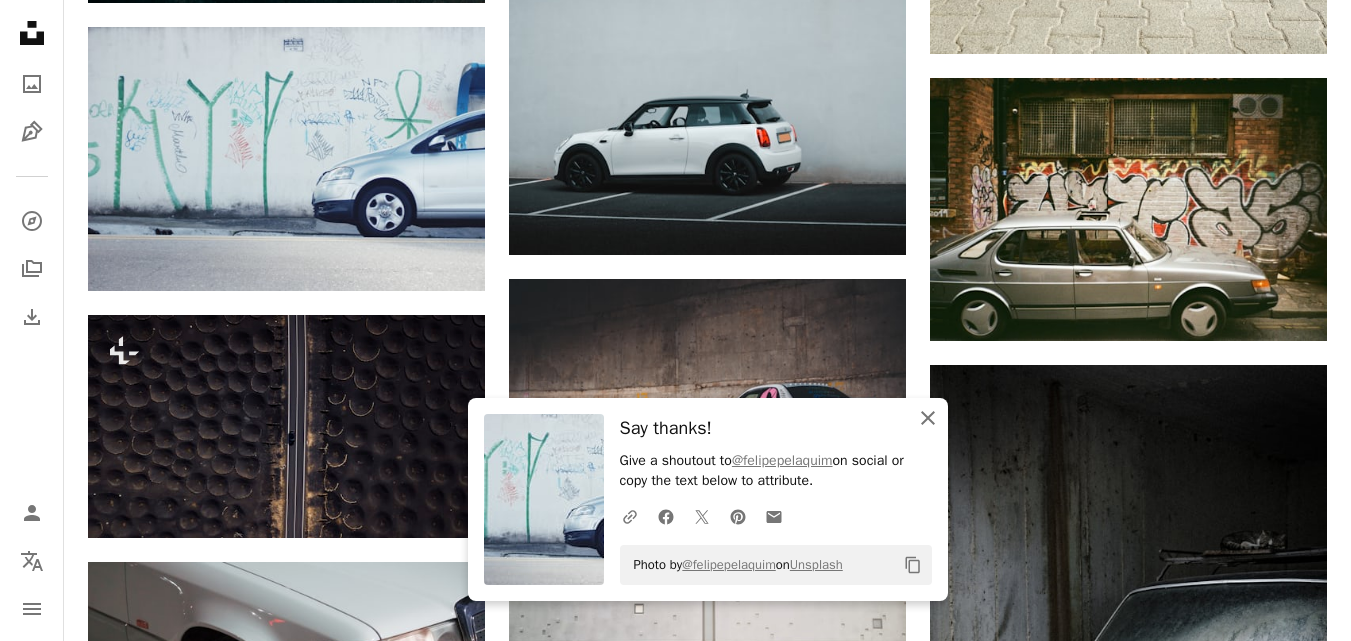click on "An X shape" 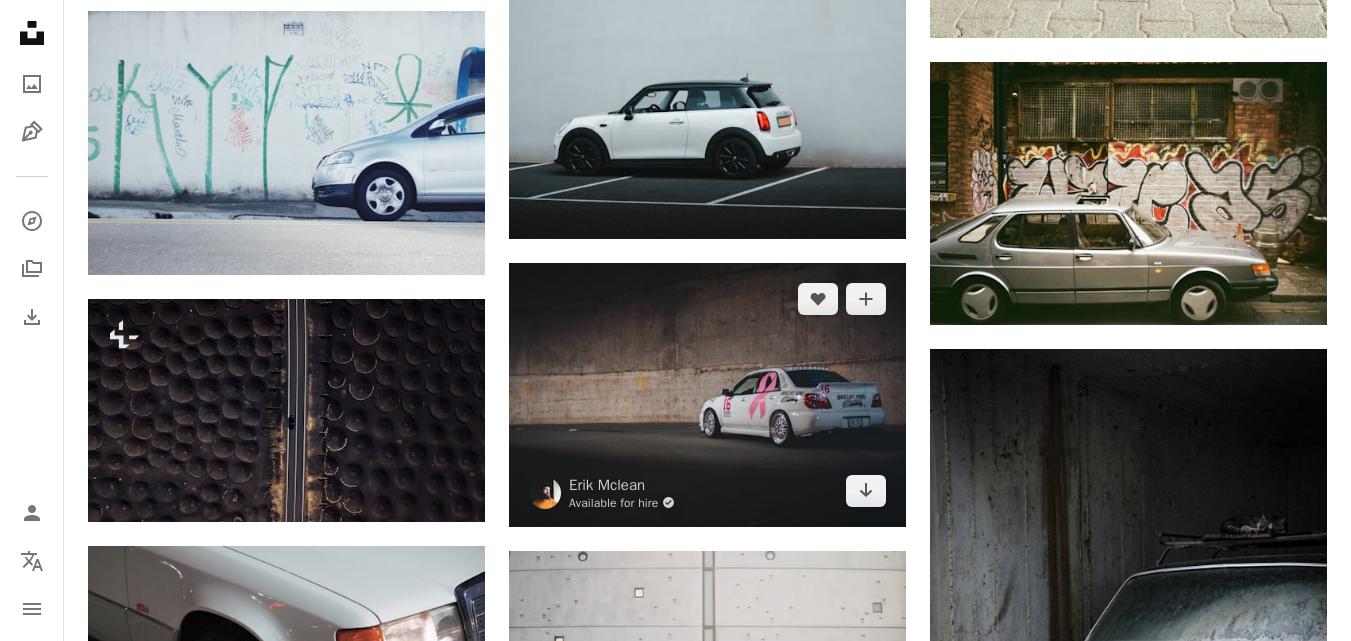 scroll, scrollTop: 3787, scrollLeft: 0, axis: vertical 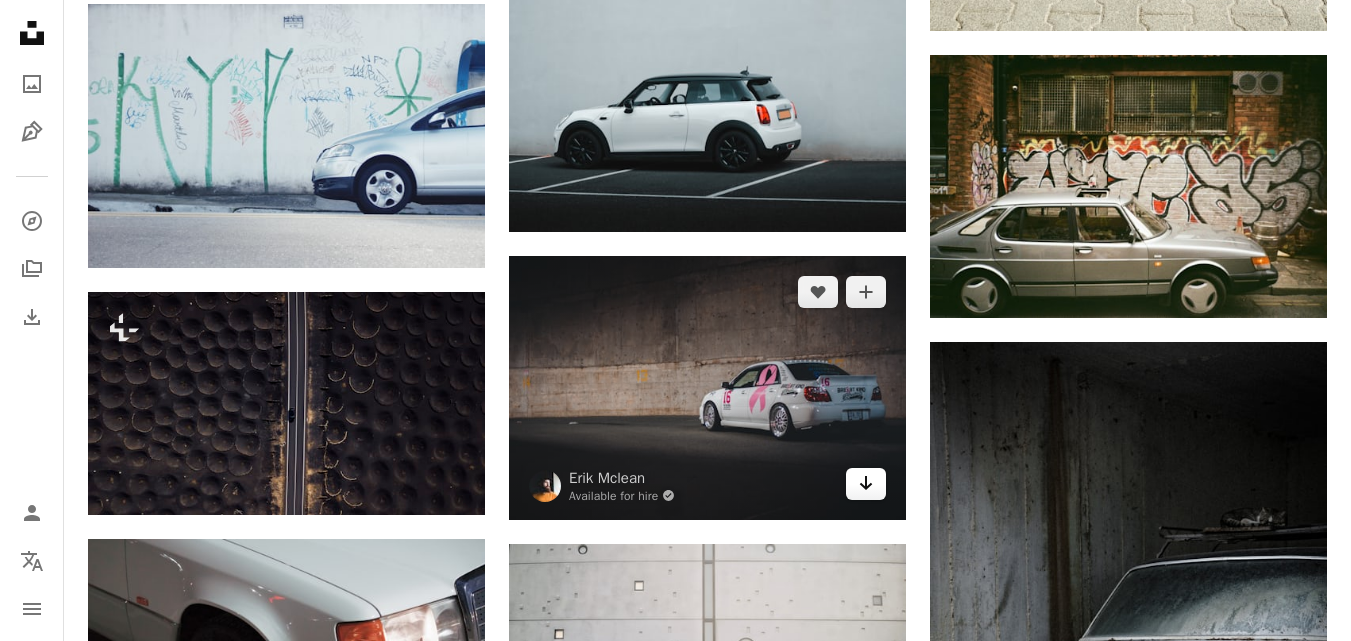 click on "Arrow pointing down" at bounding box center (866, 484) 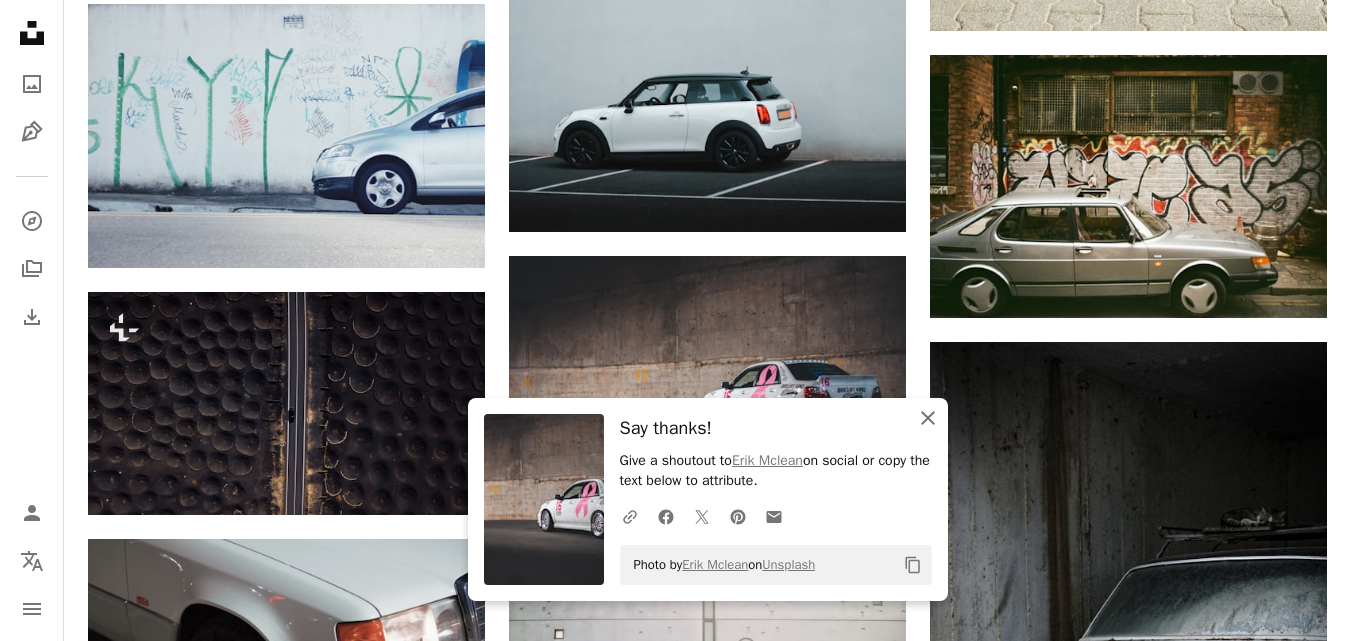 click 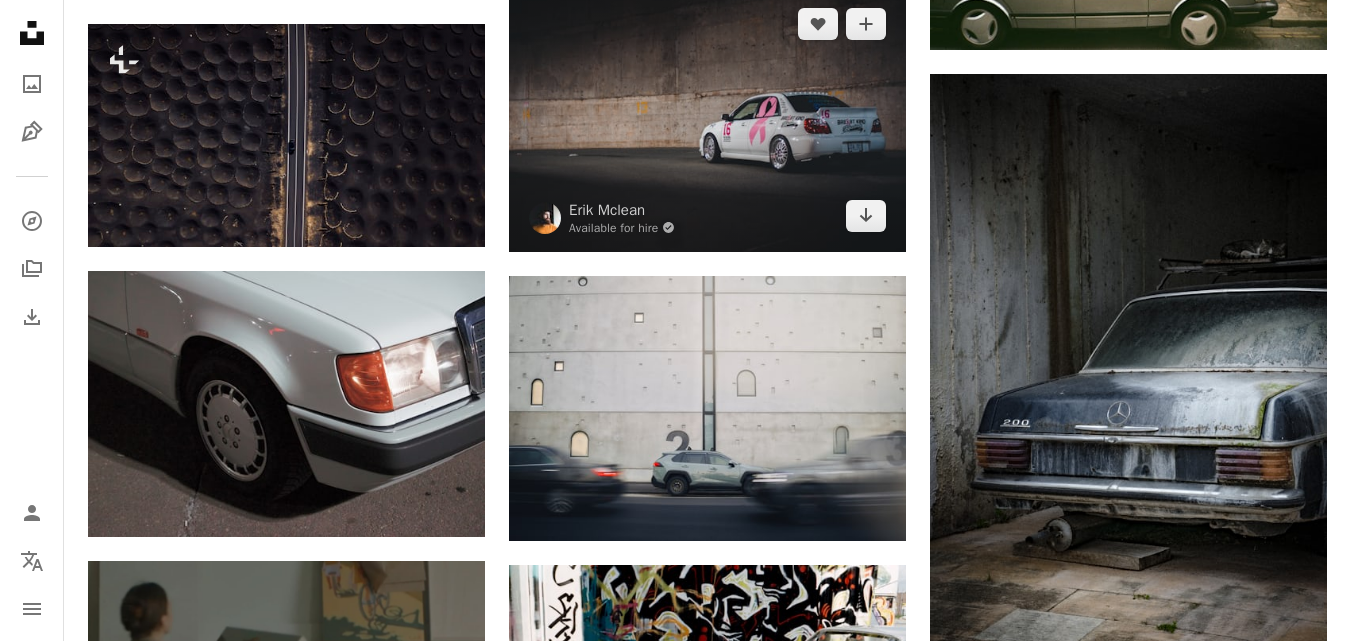 scroll, scrollTop: 4262, scrollLeft: 0, axis: vertical 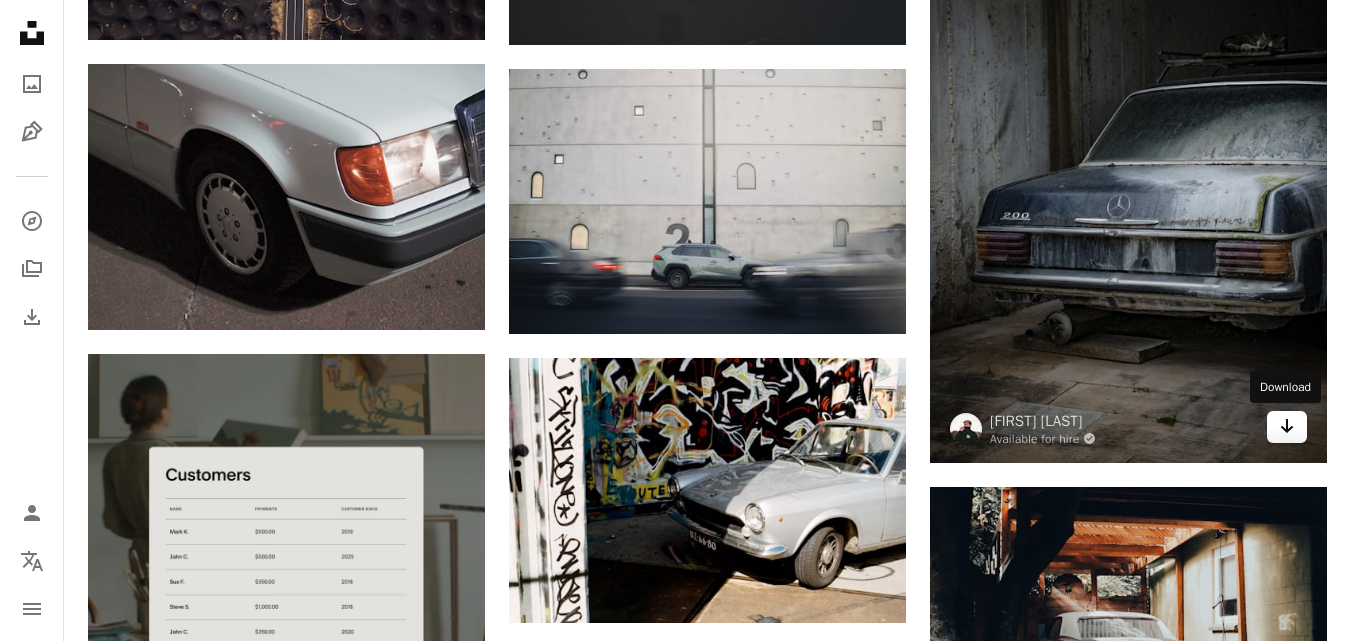 click on "Arrow pointing down" 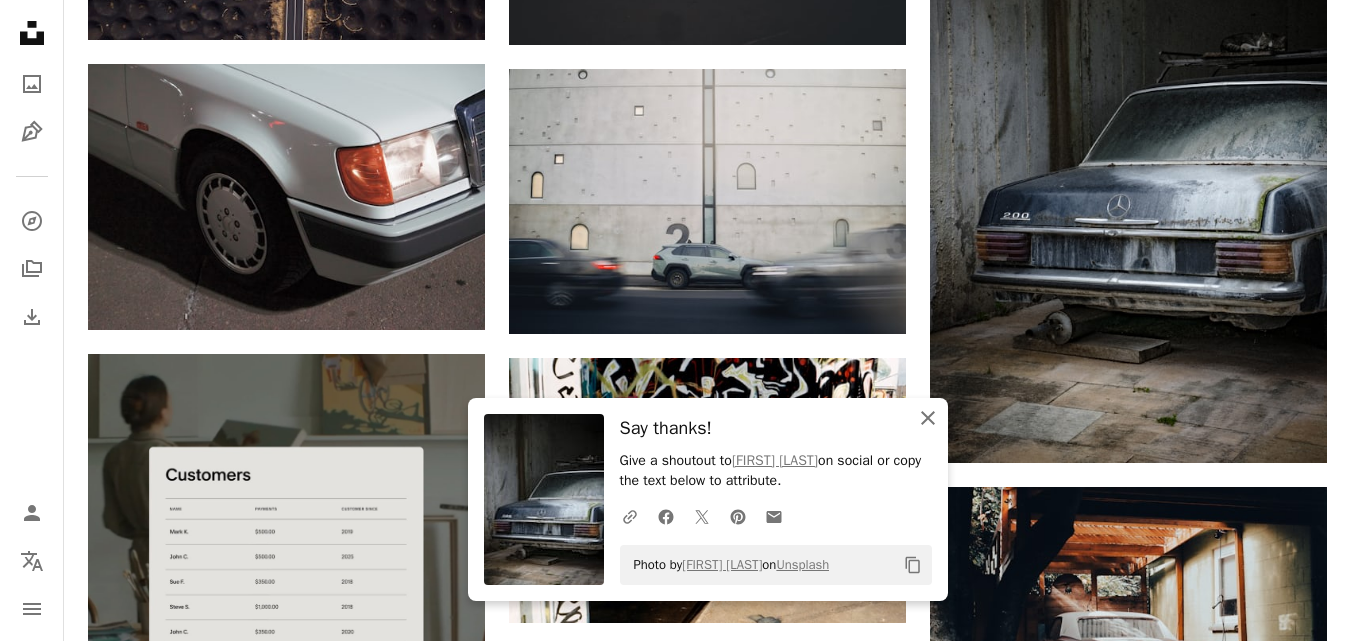 click on "An X shape" 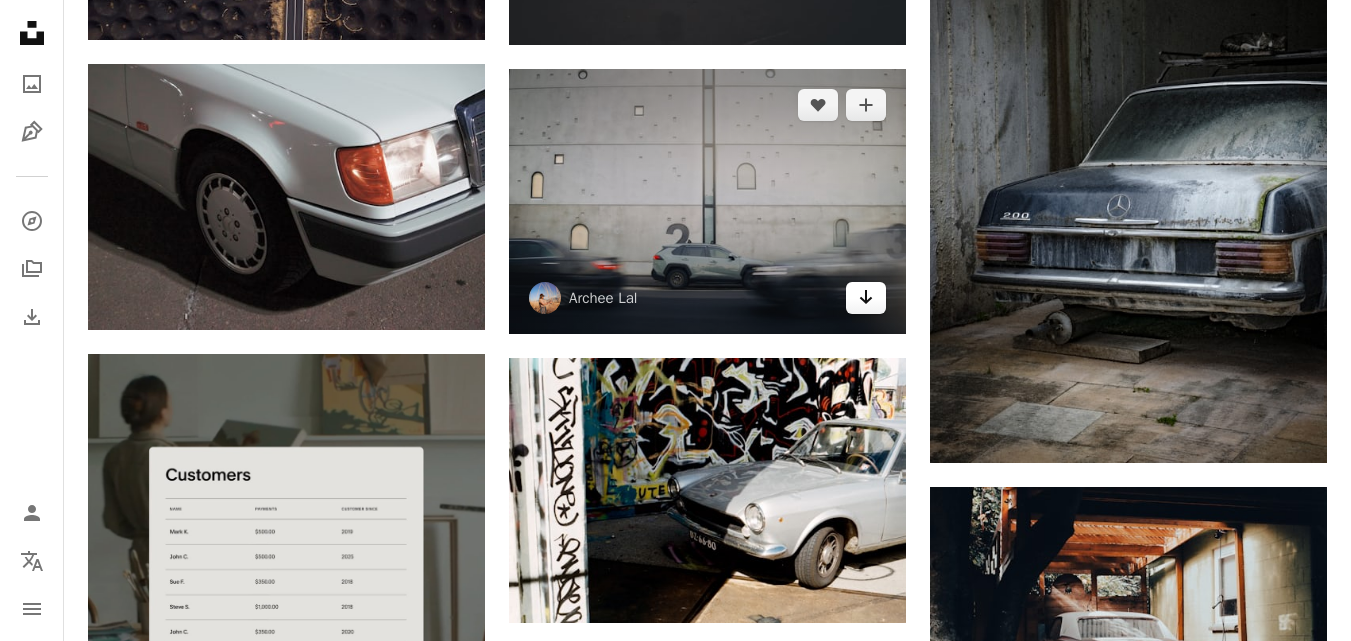 click 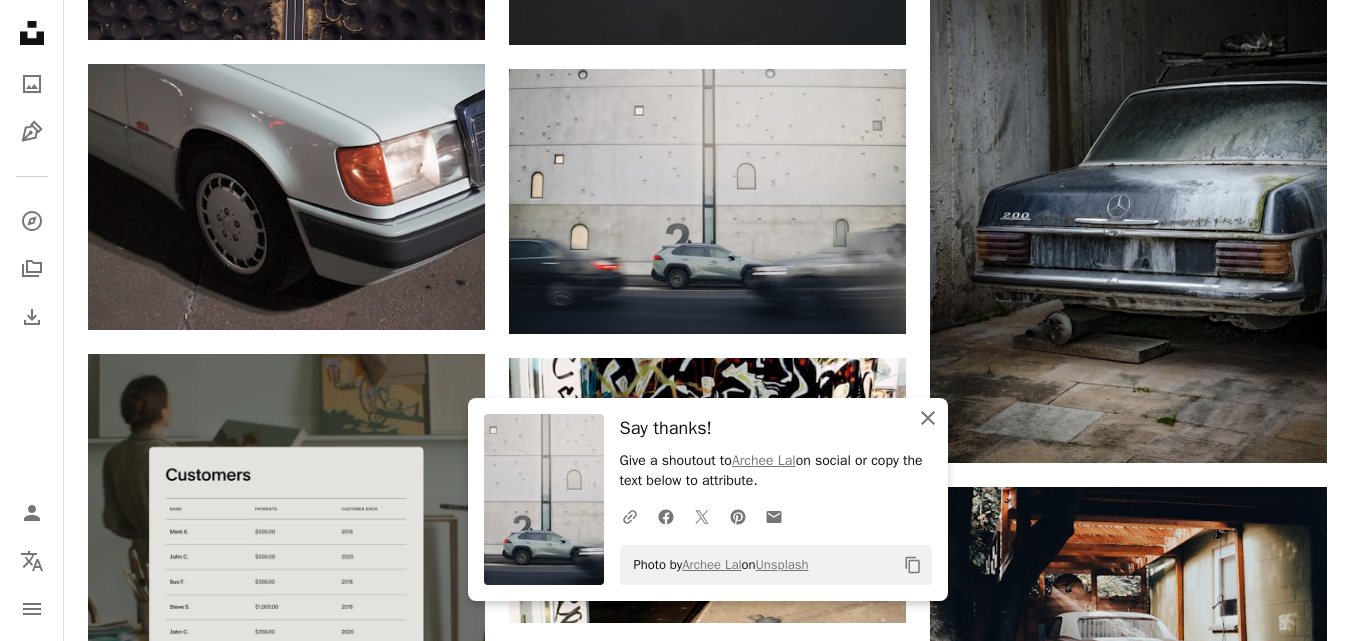 click on "An X shape" 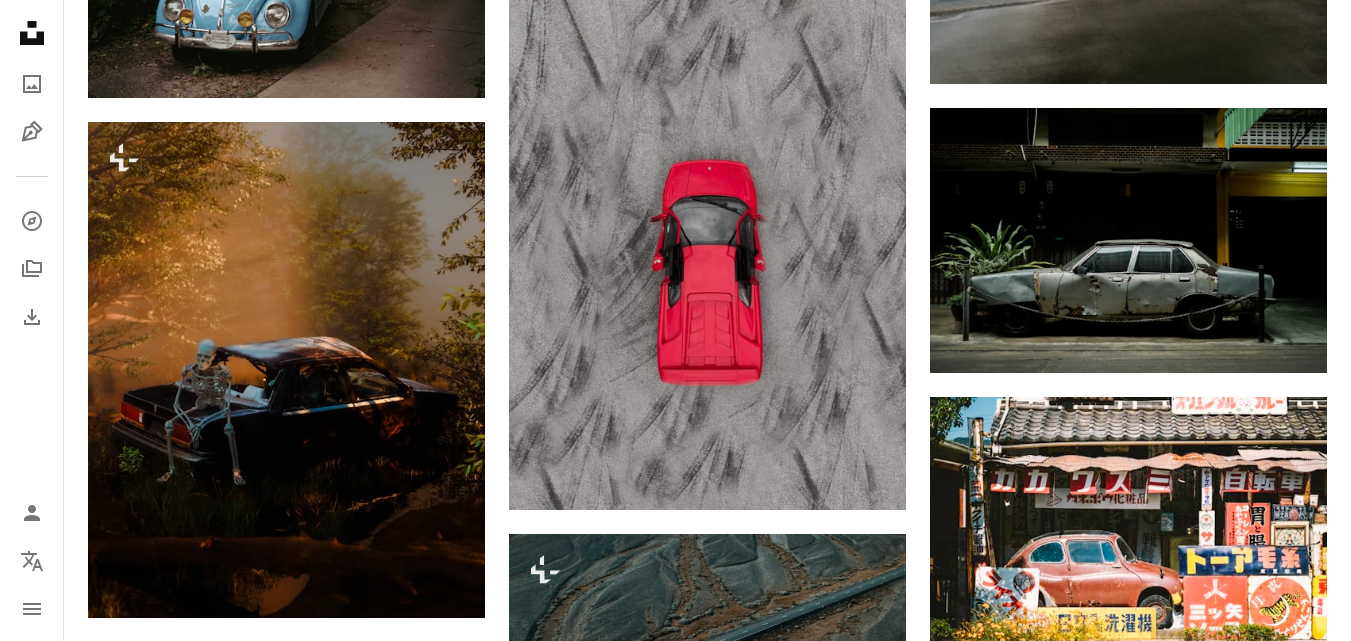 scroll, scrollTop: 6173, scrollLeft: 0, axis: vertical 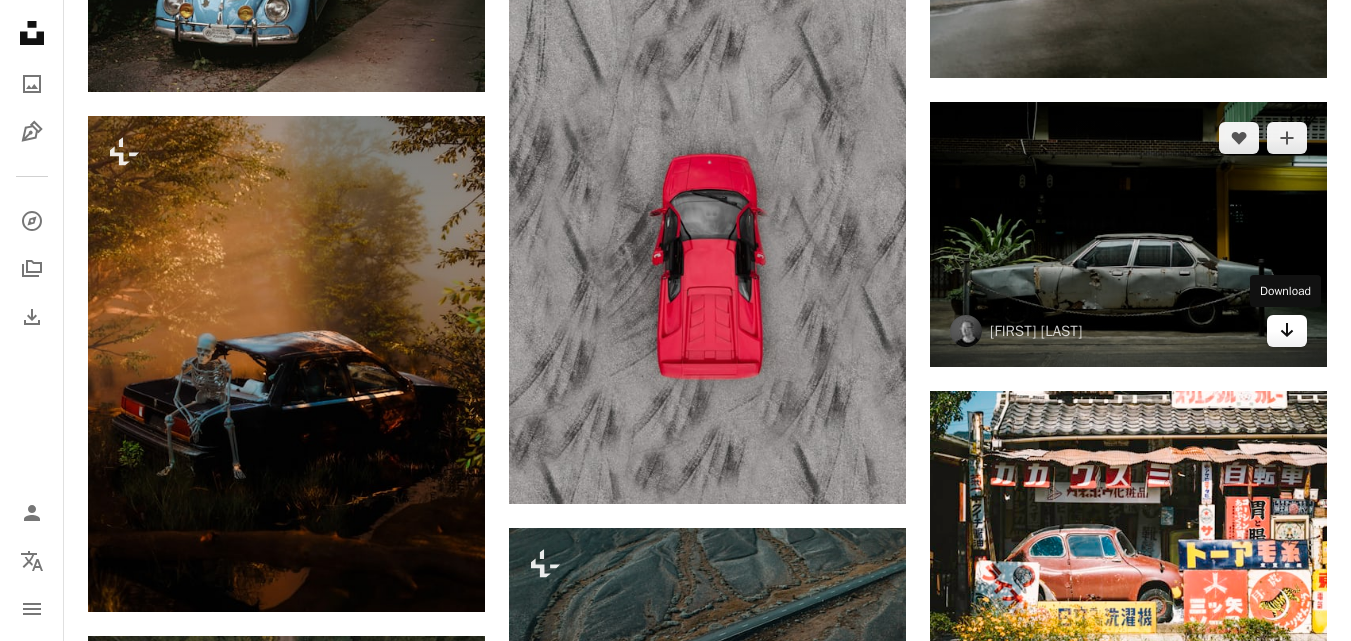 click 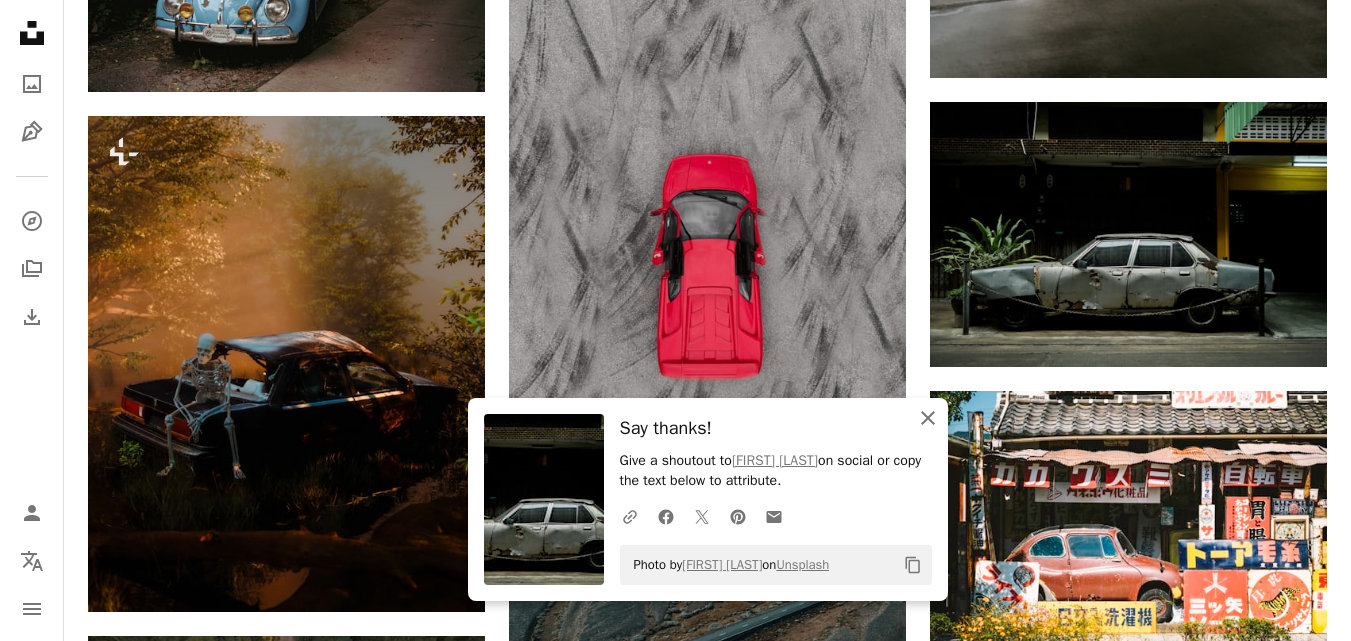 click on "An X shape" 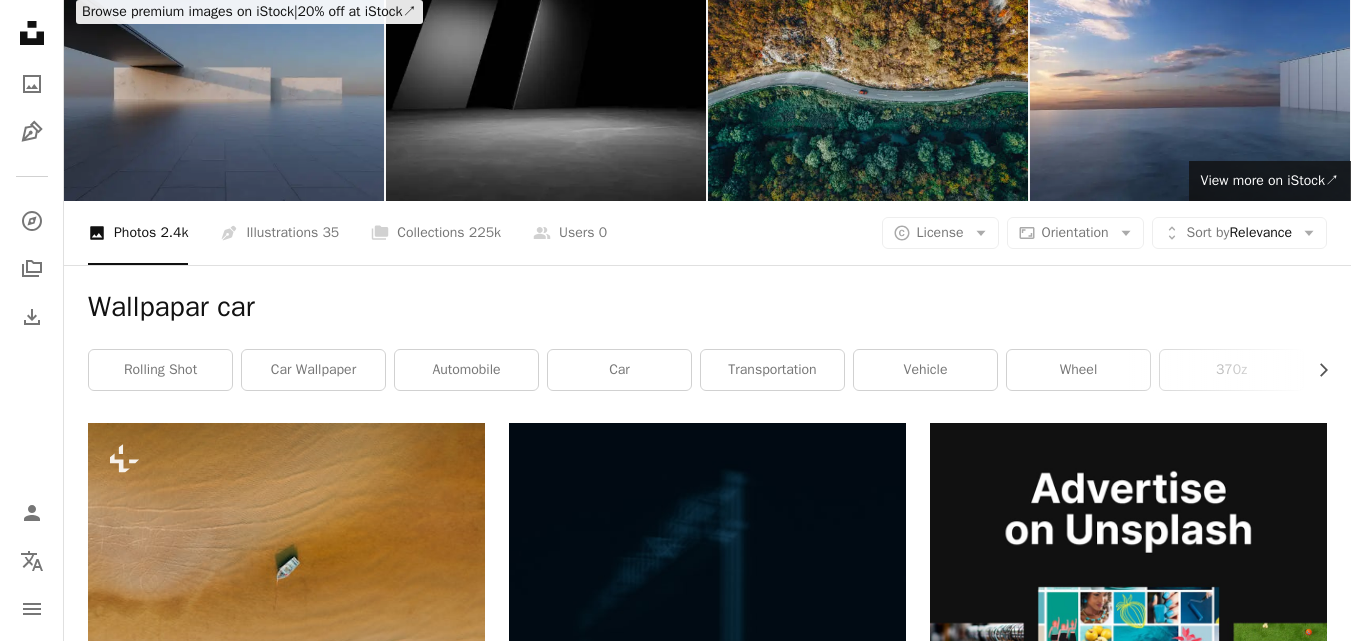 scroll, scrollTop: 0, scrollLeft: 0, axis: both 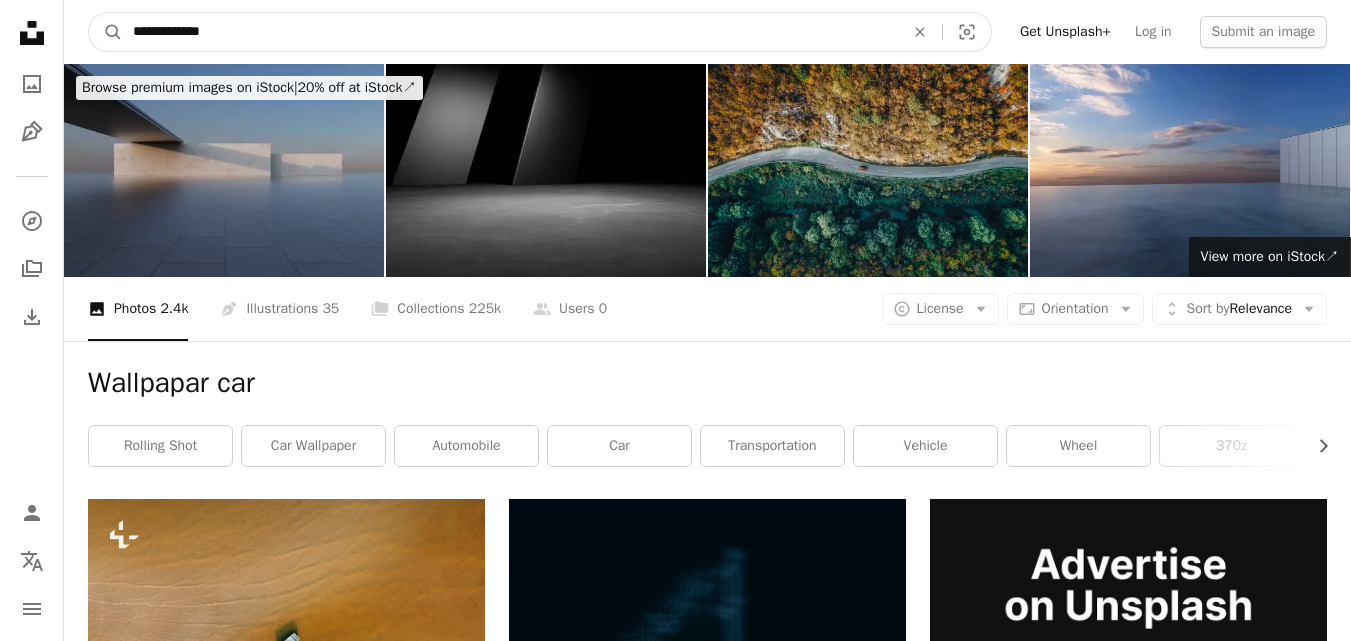 drag, startPoint x: 381, startPoint y: 3, endPoint x: 374, endPoint y: 27, distance: 25 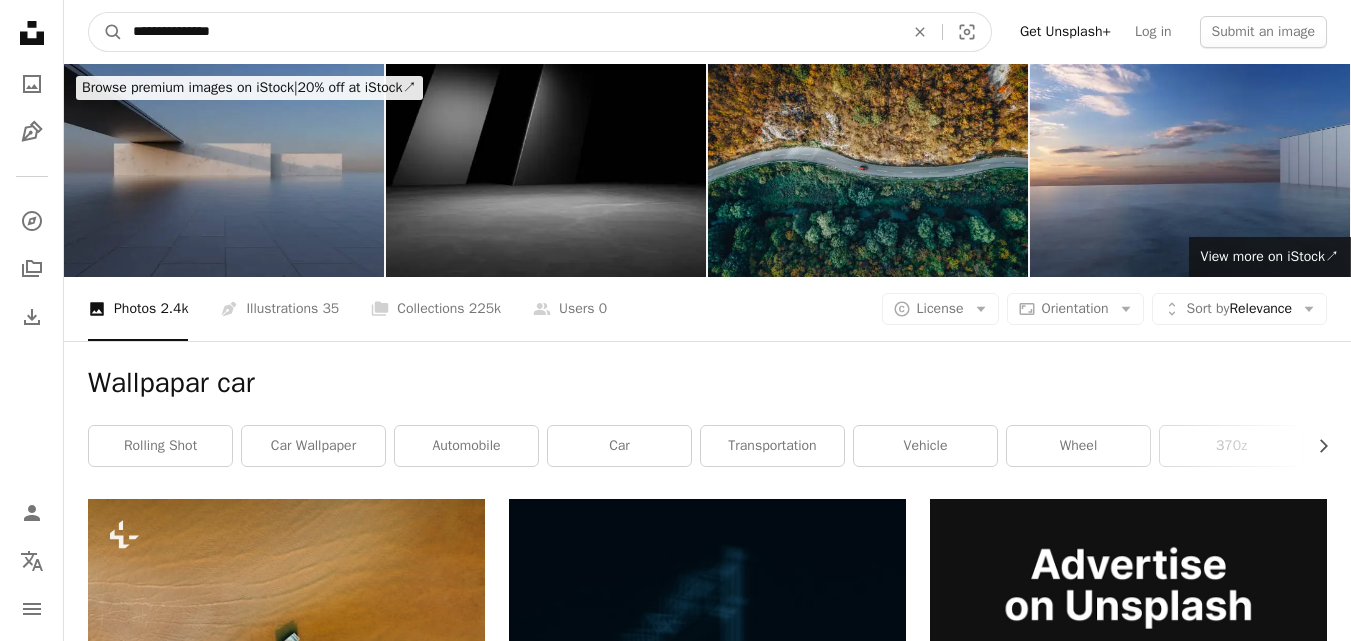 type on "**********" 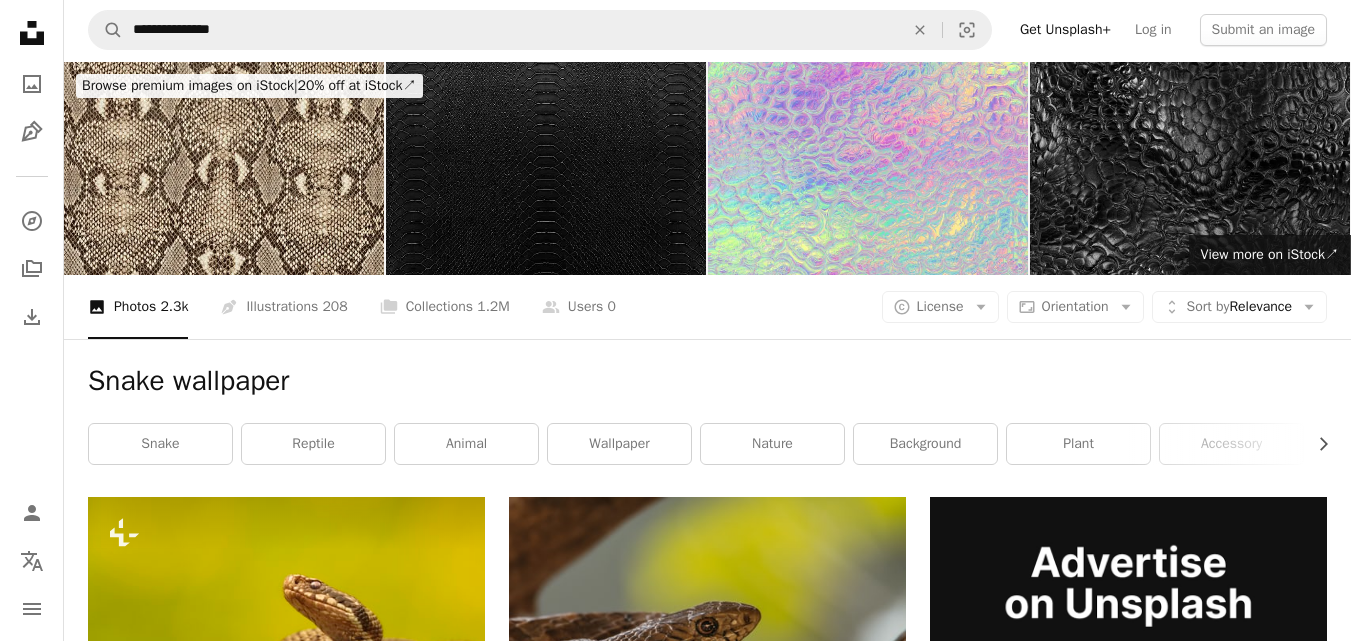 scroll, scrollTop: 0, scrollLeft: 0, axis: both 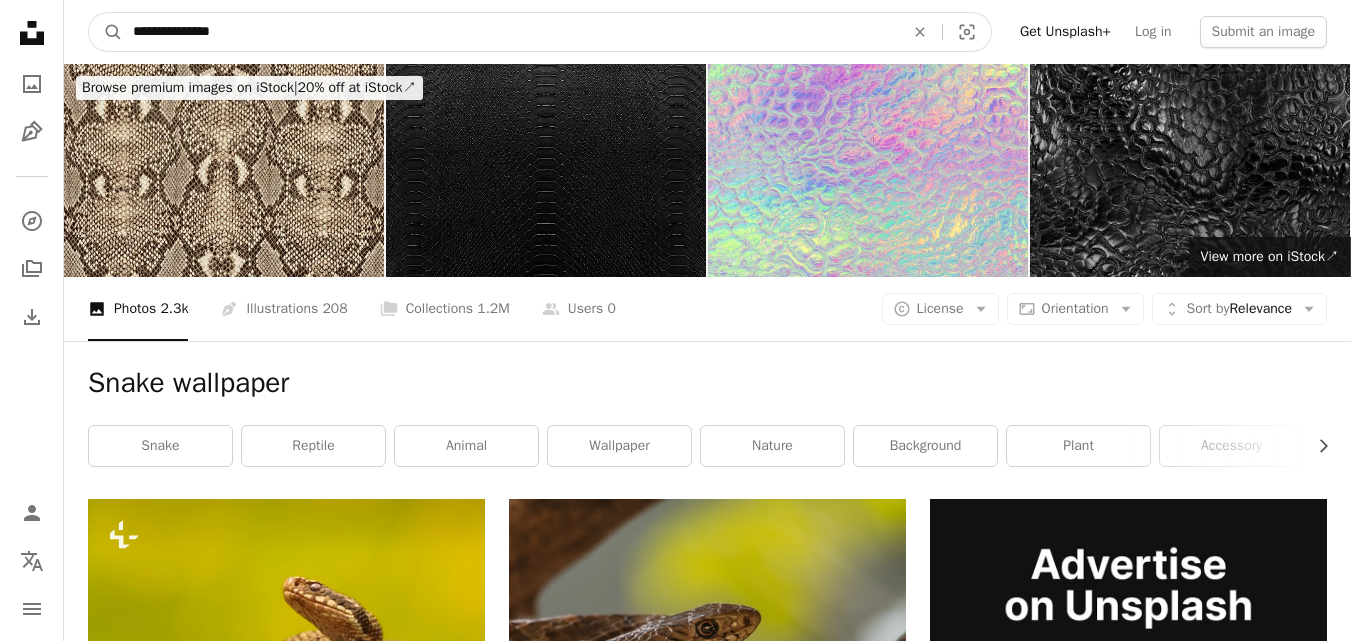 click on "**********" at bounding box center [510, 32] 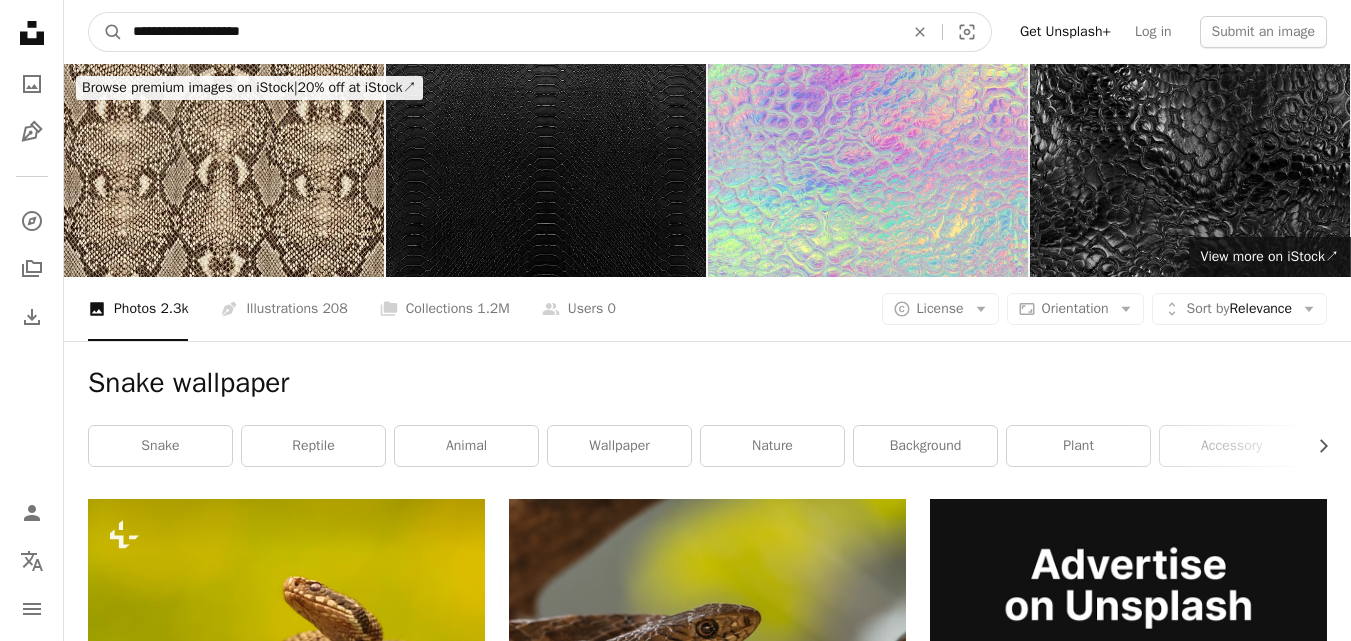 type on "**********" 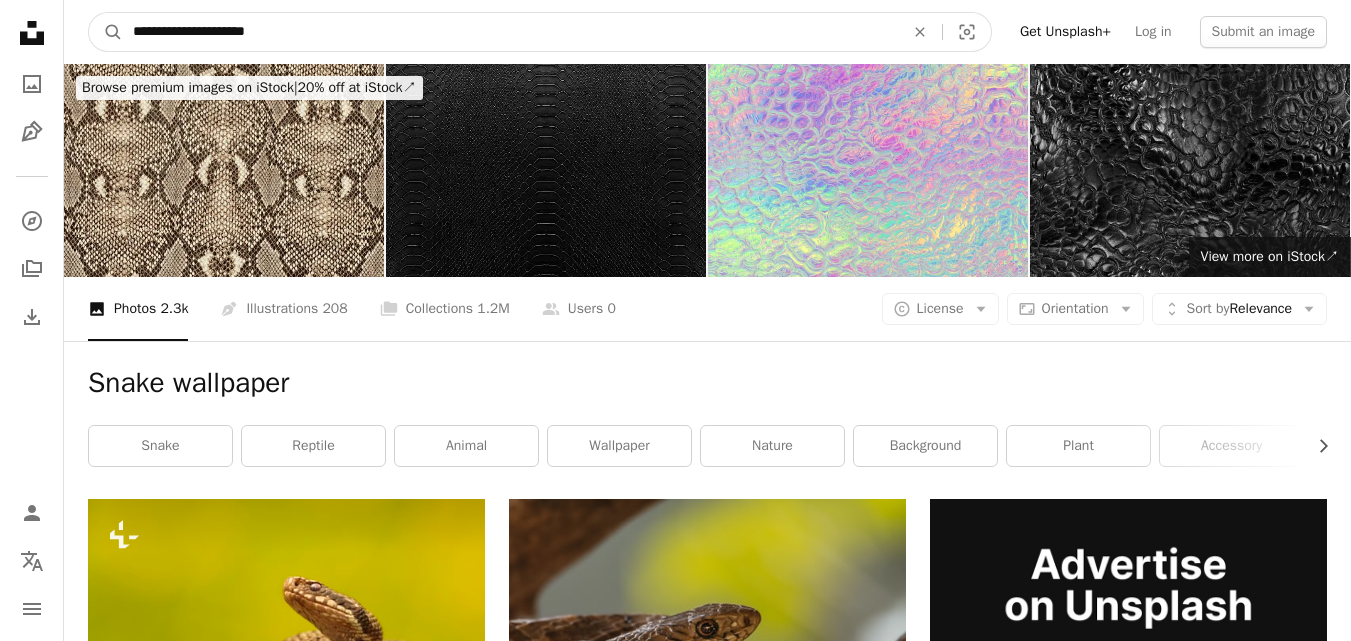 click on "A magnifying glass" at bounding box center [106, 32] 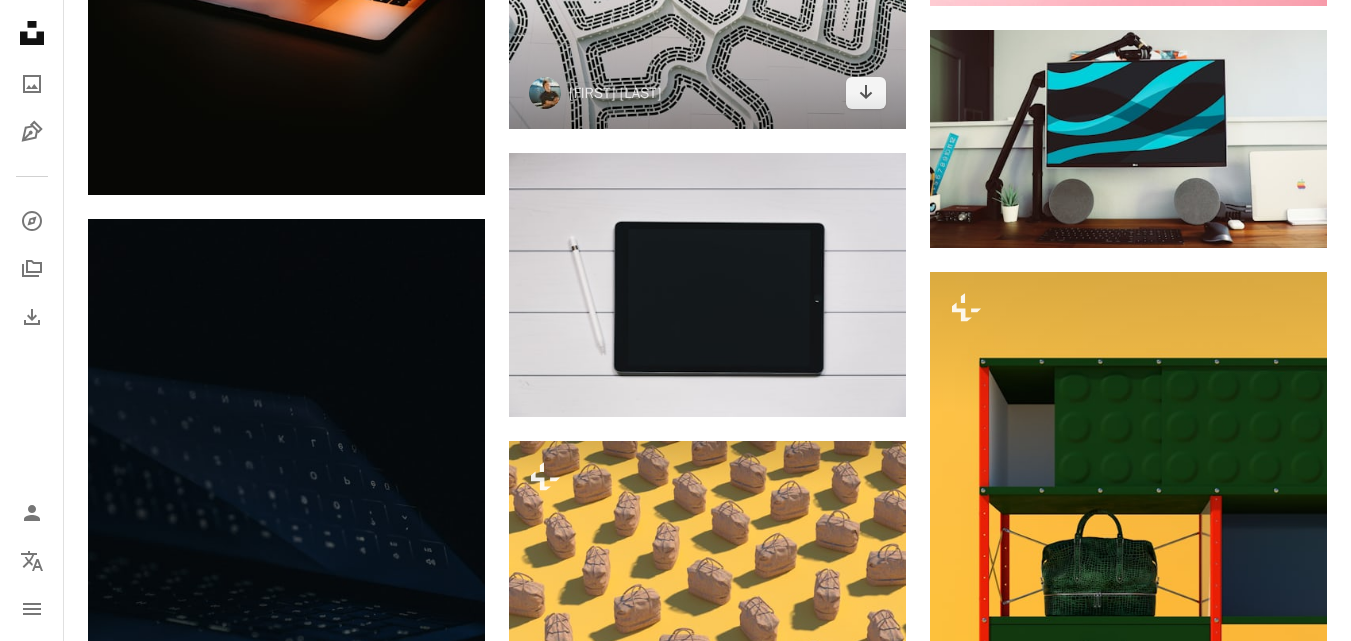 scroll, scrollTop: 2189, scrollLeft: 0, axis: vertical 